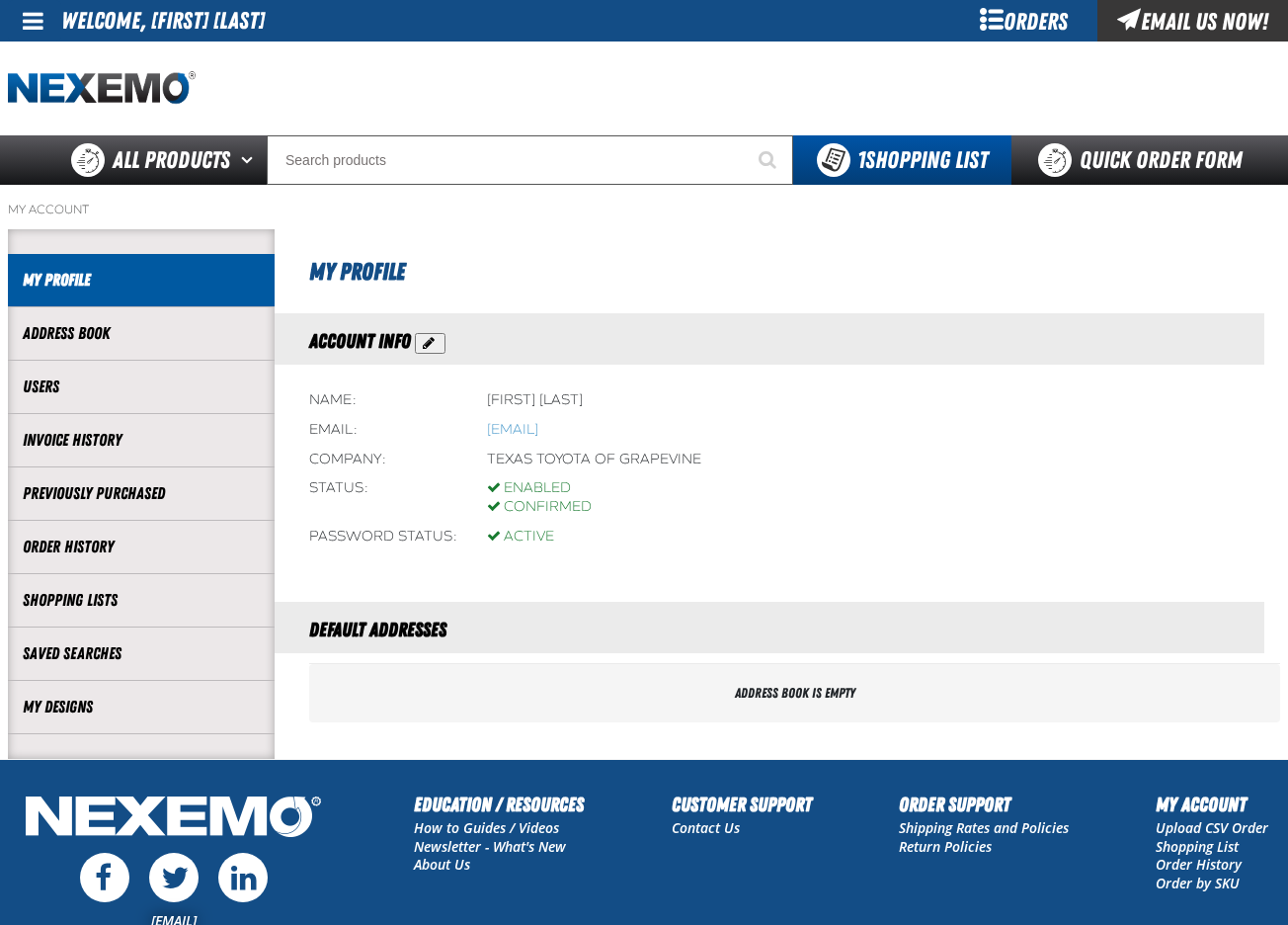 scroll, scrollTop: 0, scrollLeft: 0, axis: both 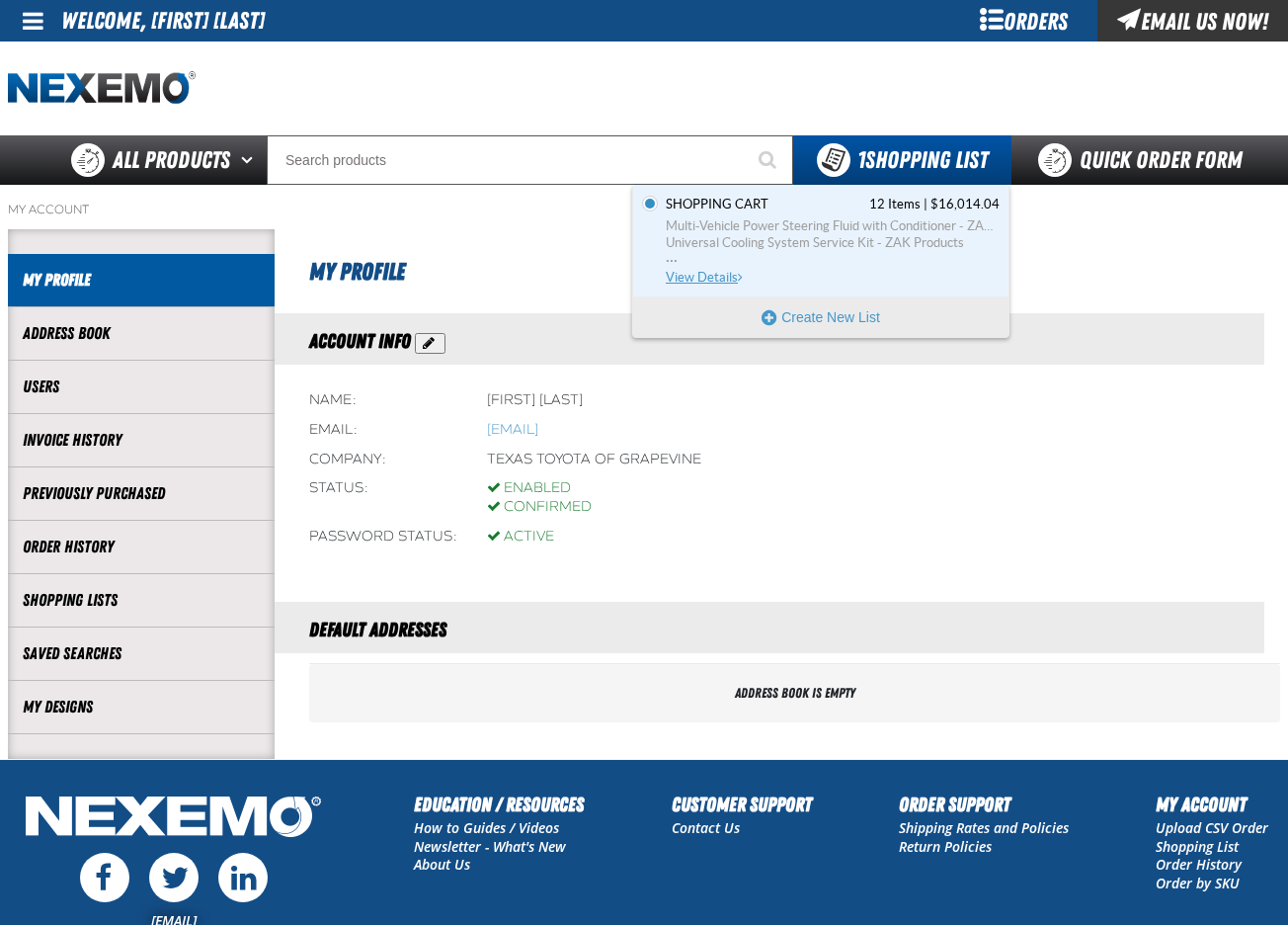 drag, startPoint x: 718, startPoint y: 226, endPoint x: 708, endPoint y: 231, distance: 11.18034 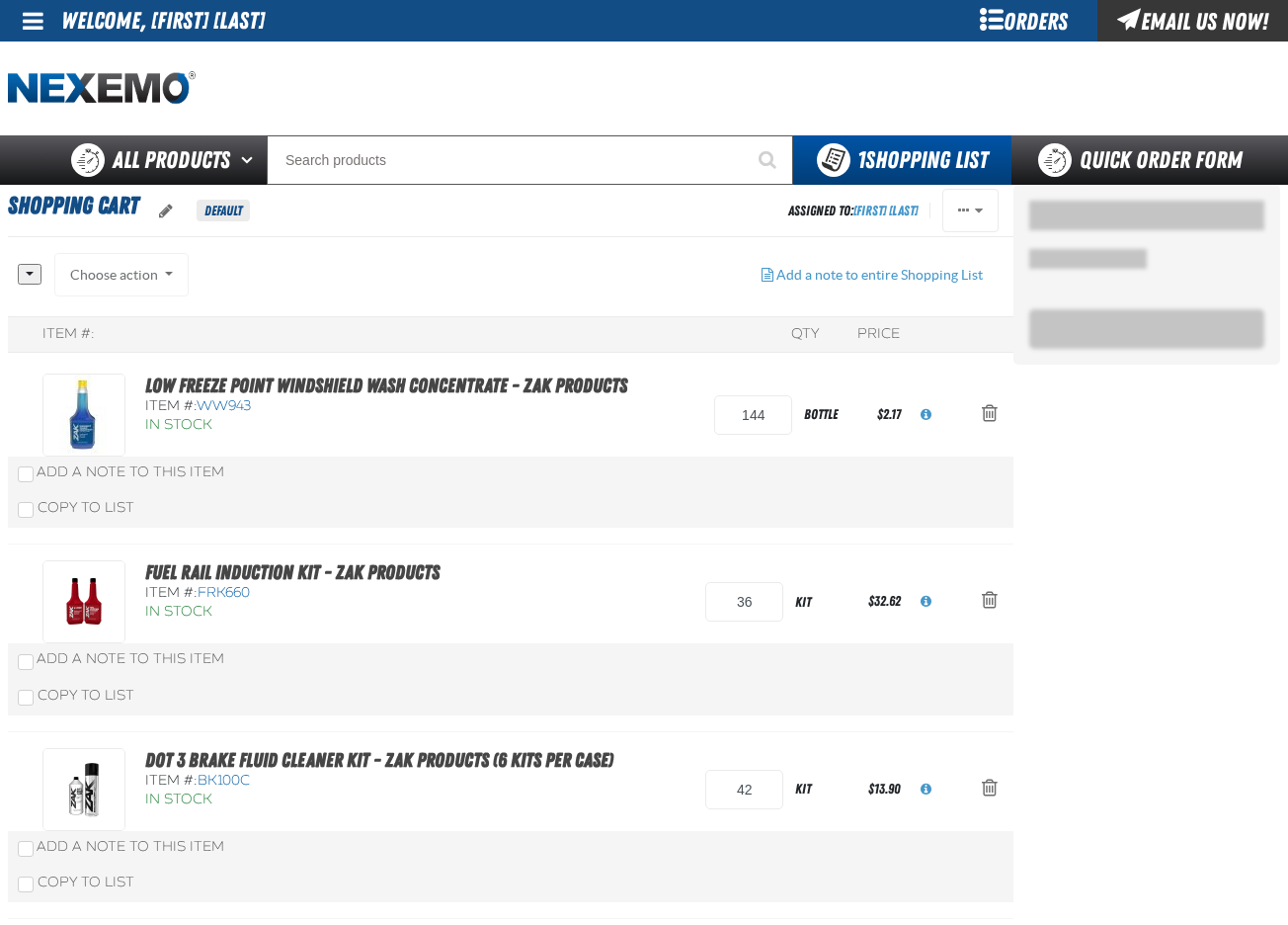 scroll, scrollTop: 0, scrollLeft: 0, axis: both 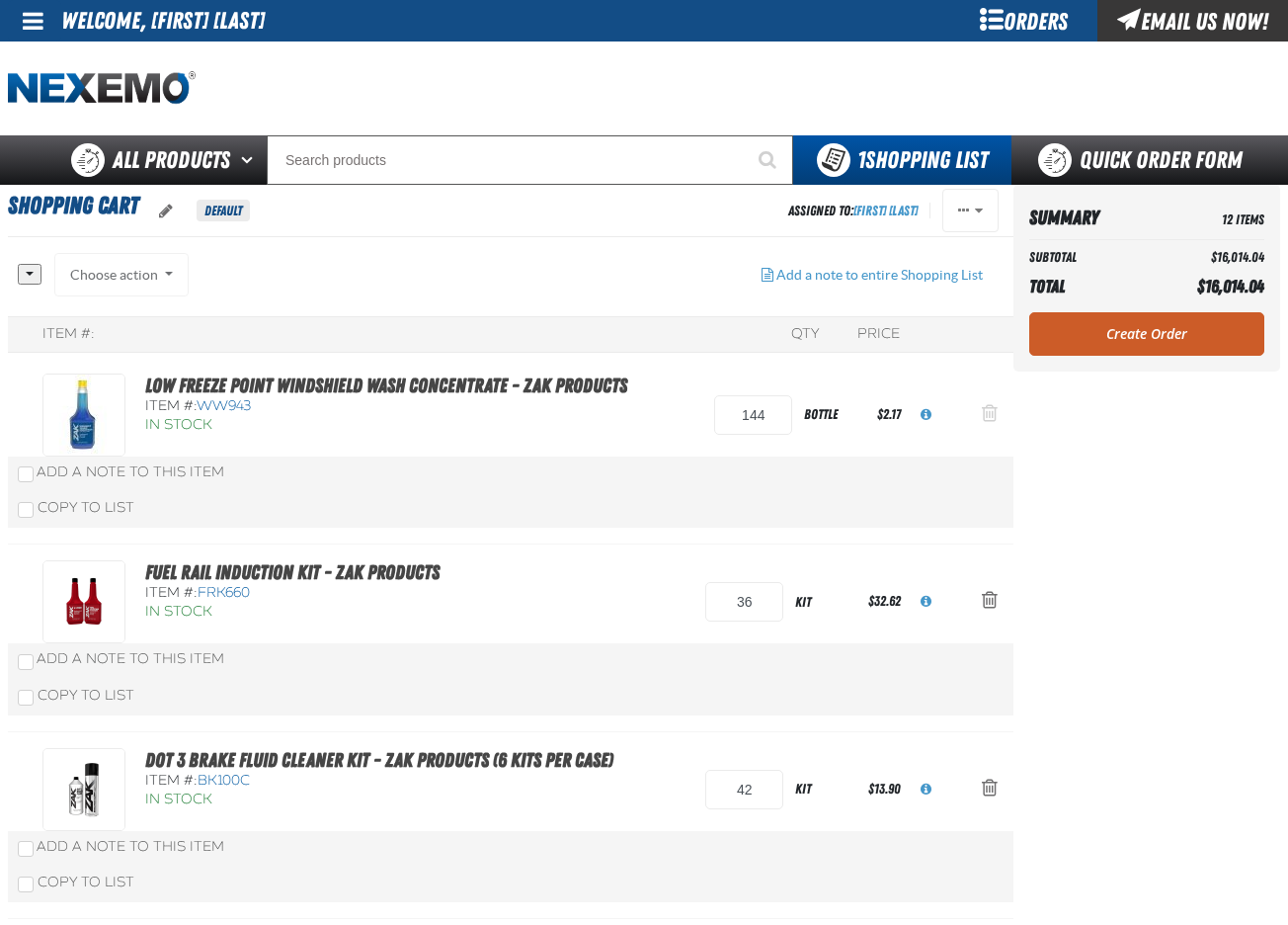 click at bounding box center (990, 413) 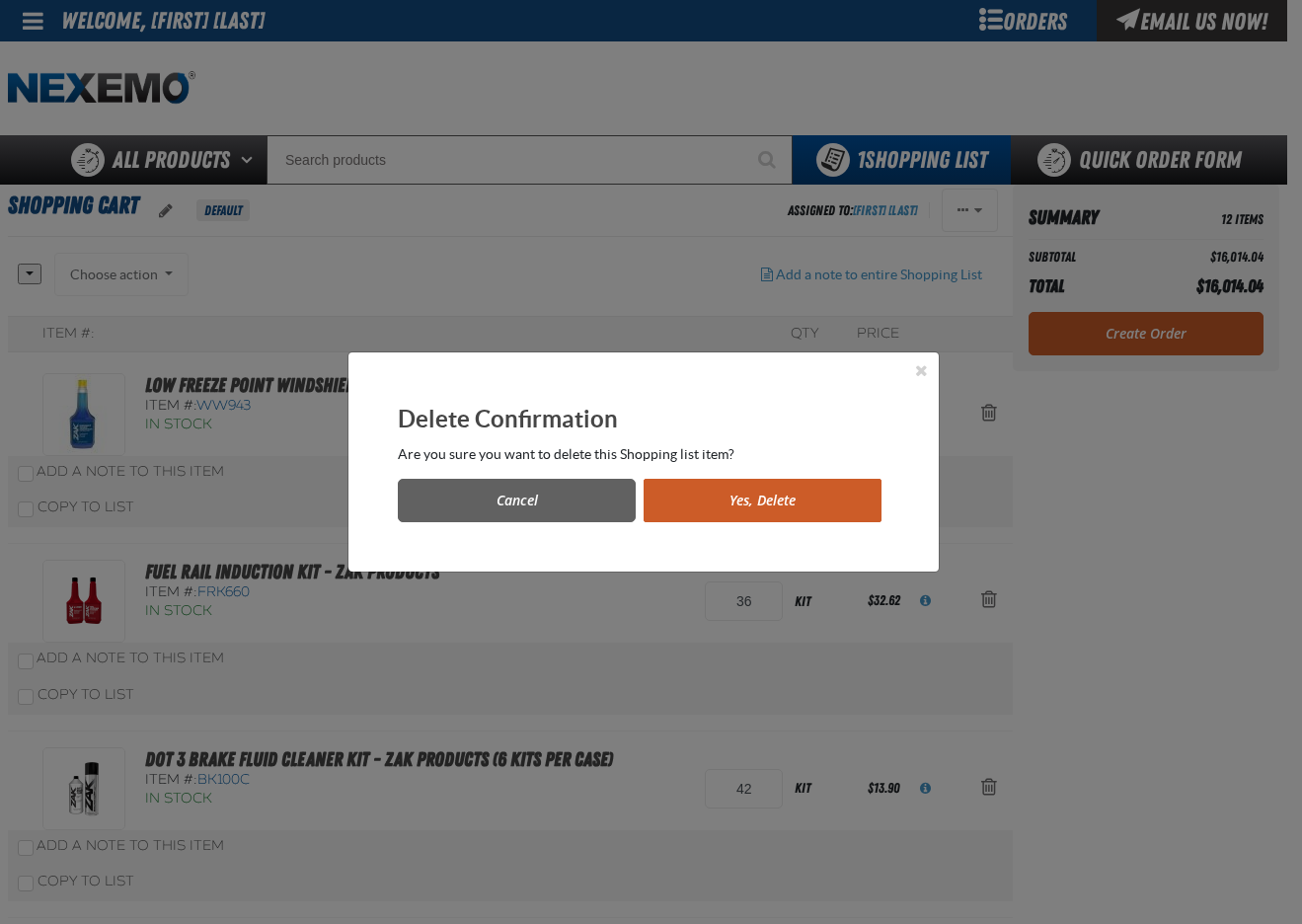 click on "Yes, Delete" at bounding box center (762, 500) 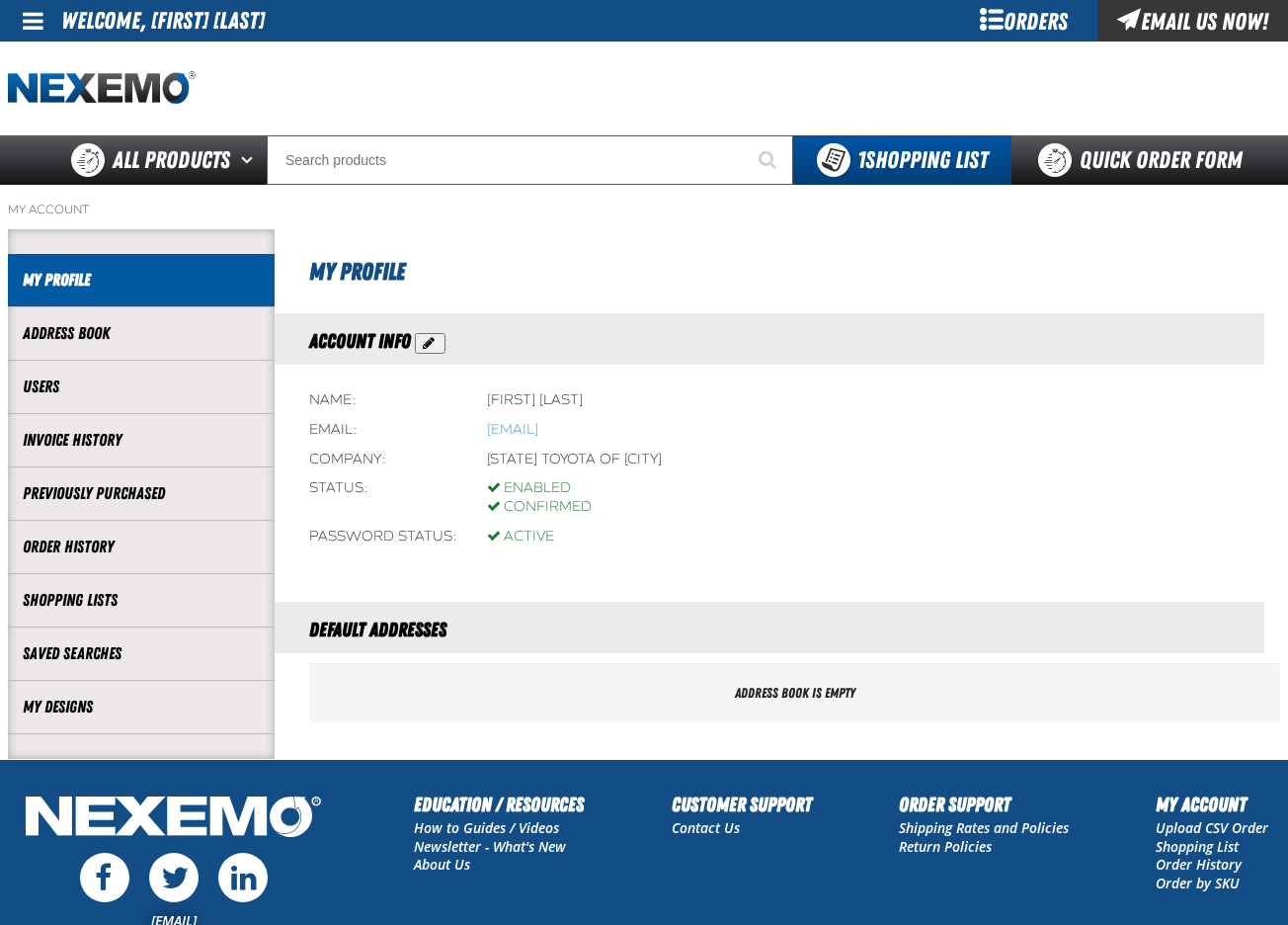 scroll, scrollTop: 0, scrollLeft: 0, axis: both 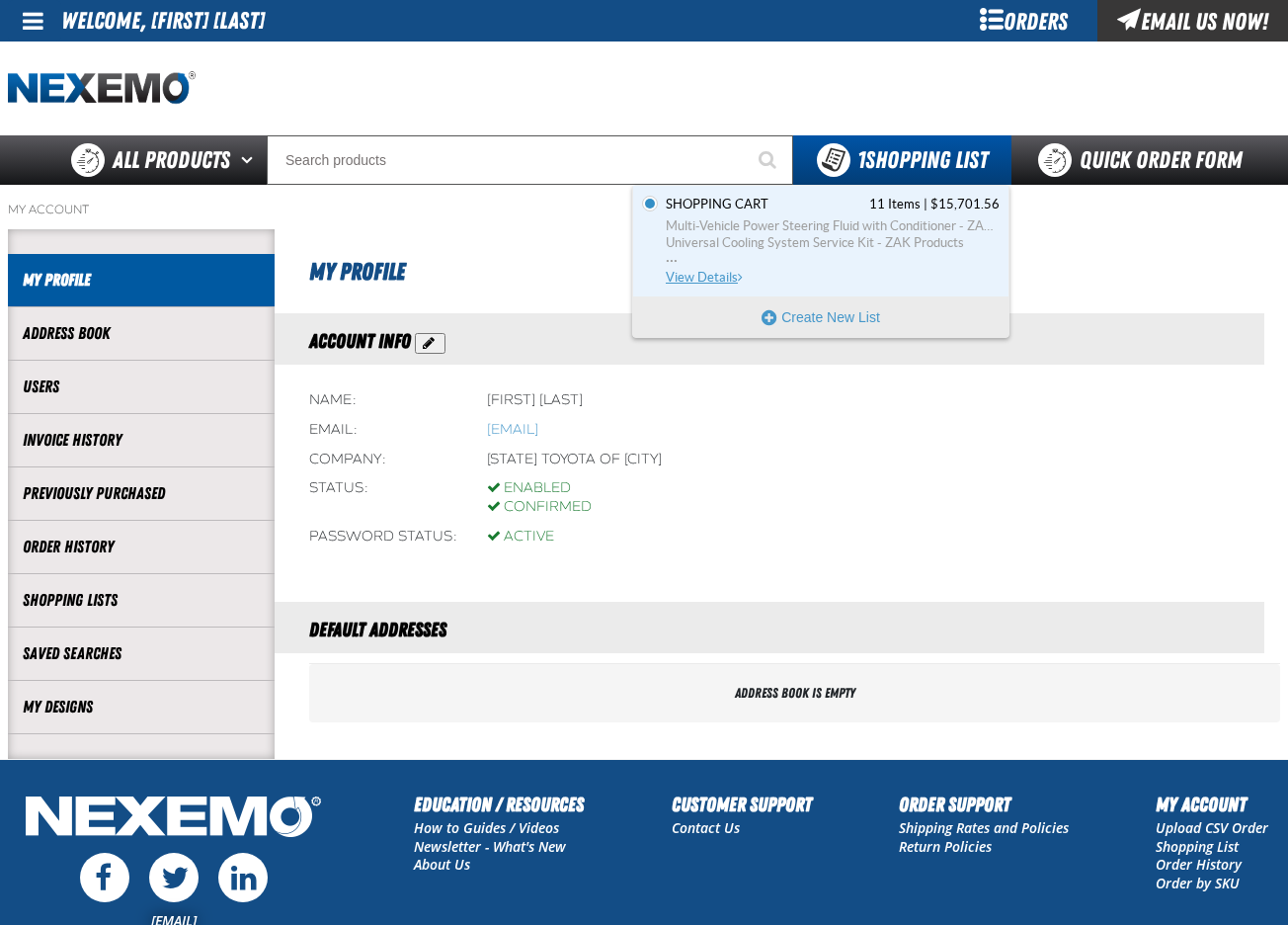 click on "Multi-Vehicle Power Steering Fluid with Conditioner - ZAK Products" at bounding box center [833, 226] 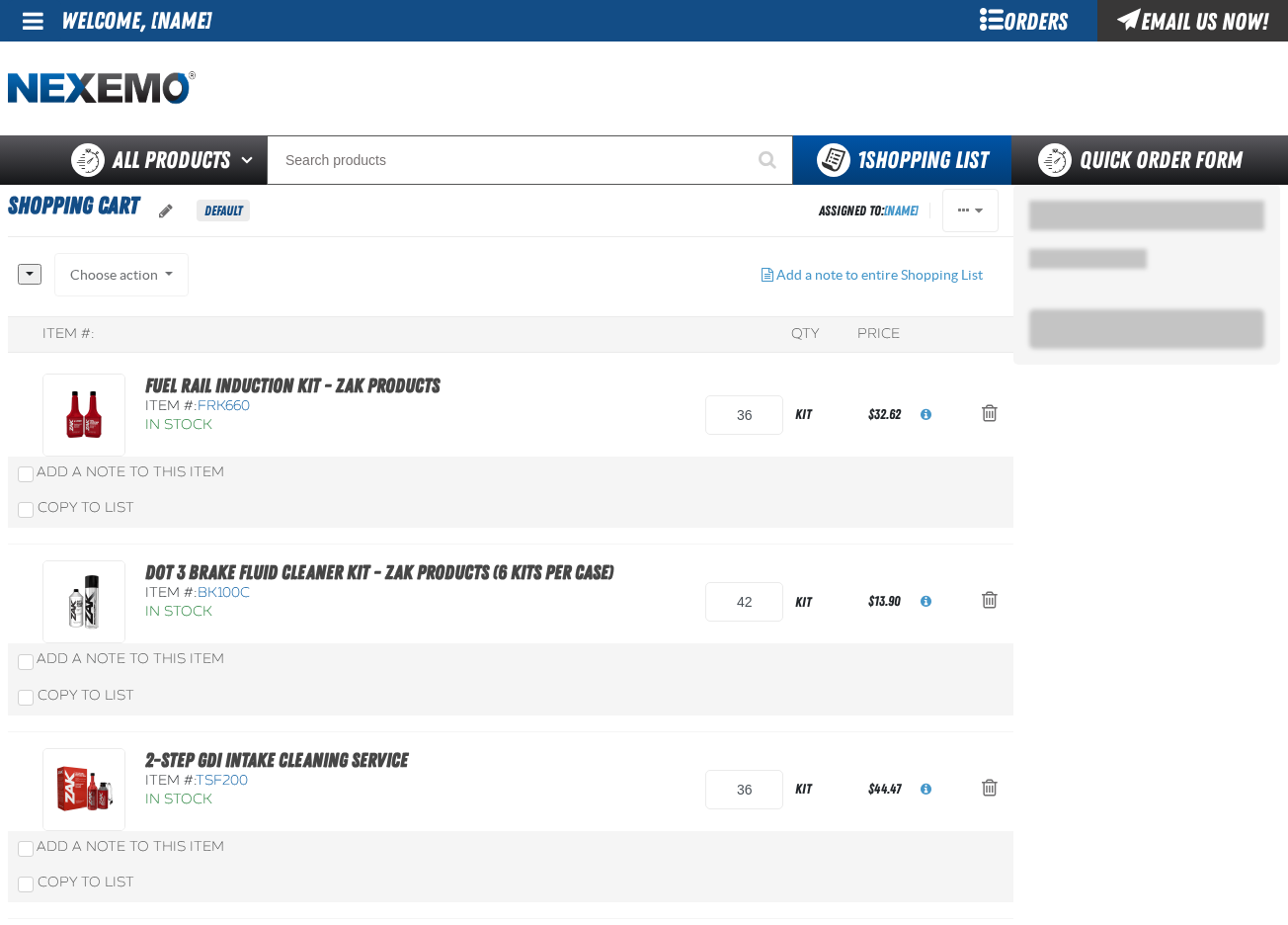 scroll, scrollTop: 0, scrollLeft: 0, axis: both 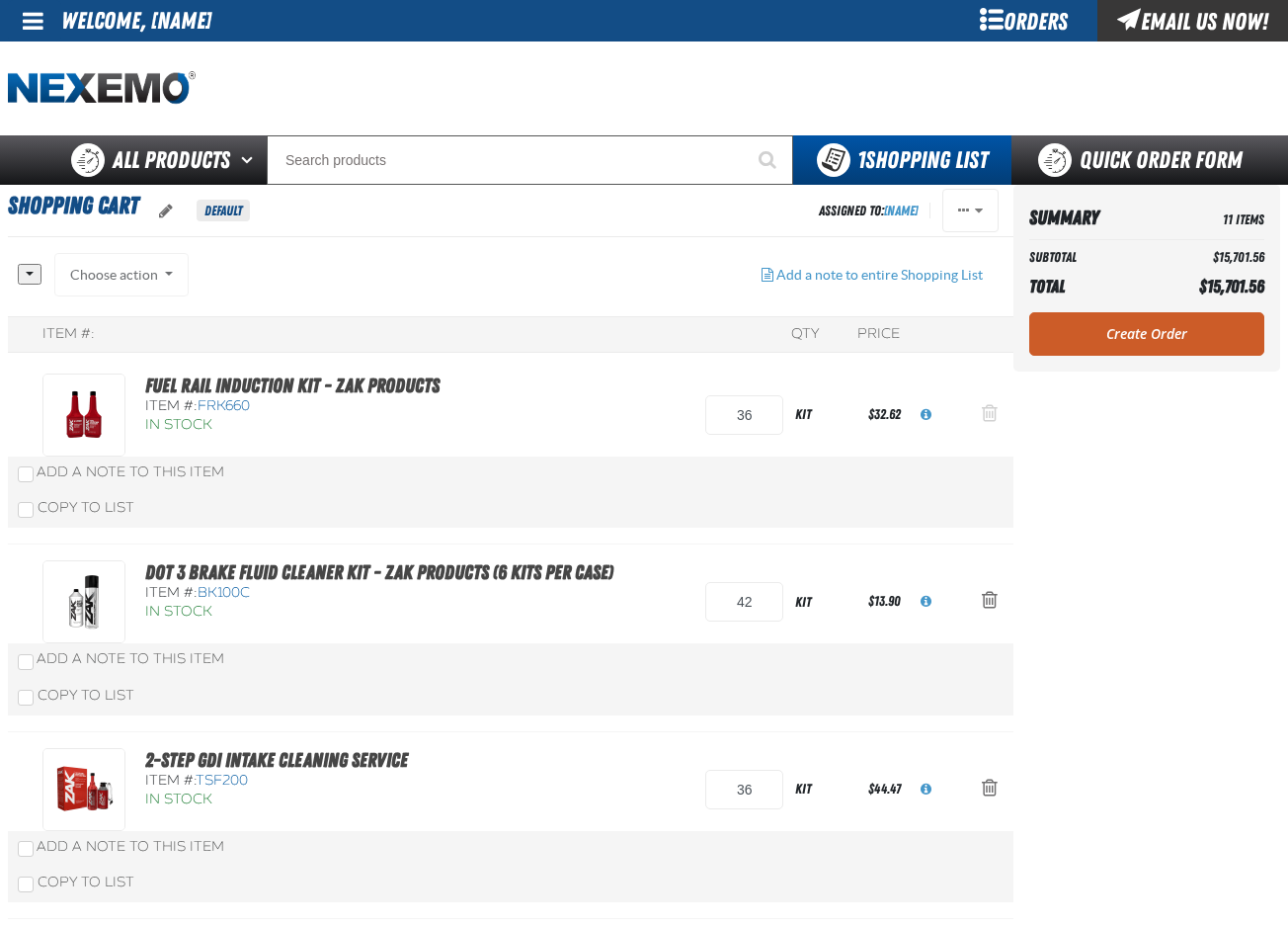 click at bounding box center (990, 413) 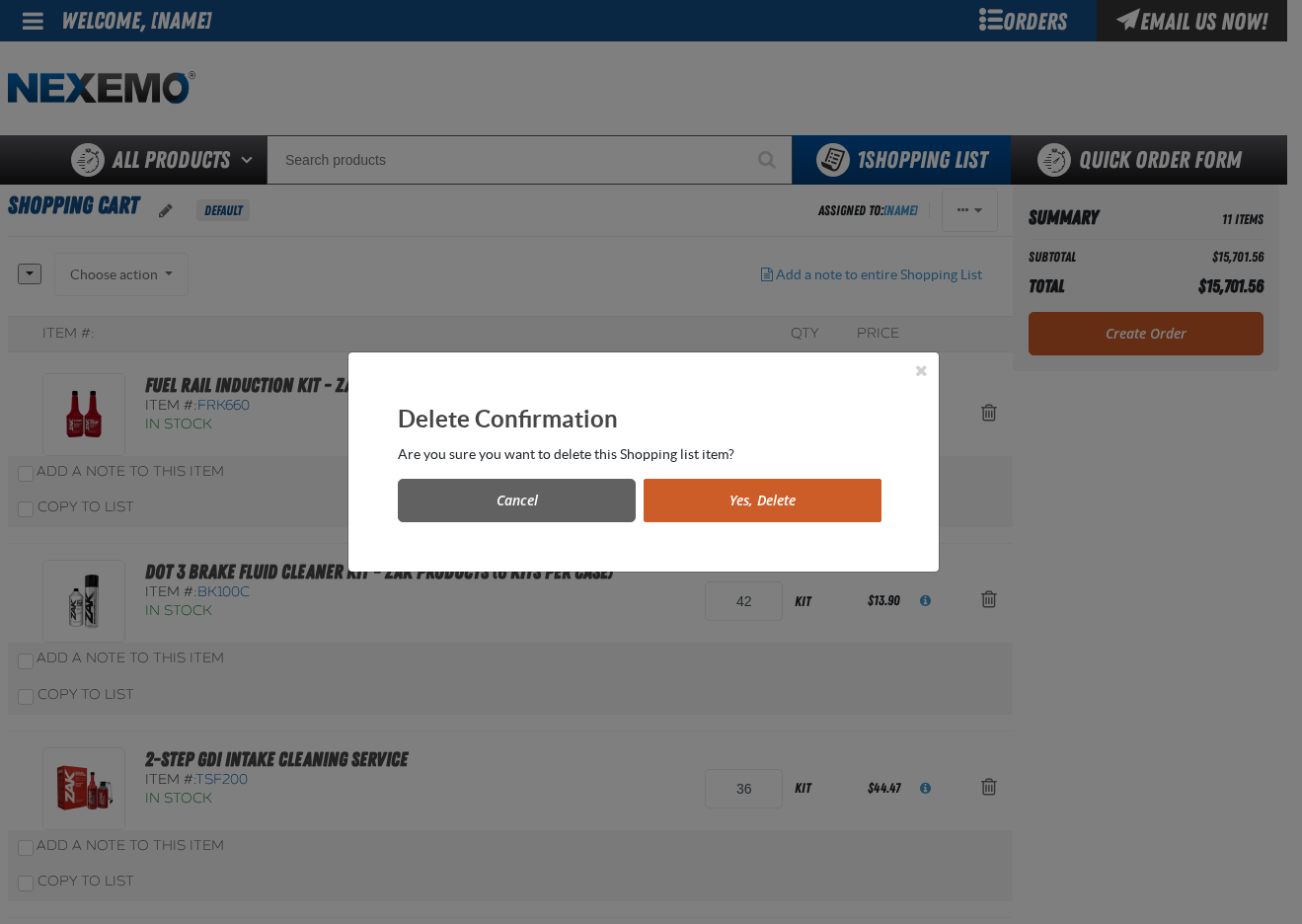 click on "Yes, Delete" at bounding box center [762, 500] 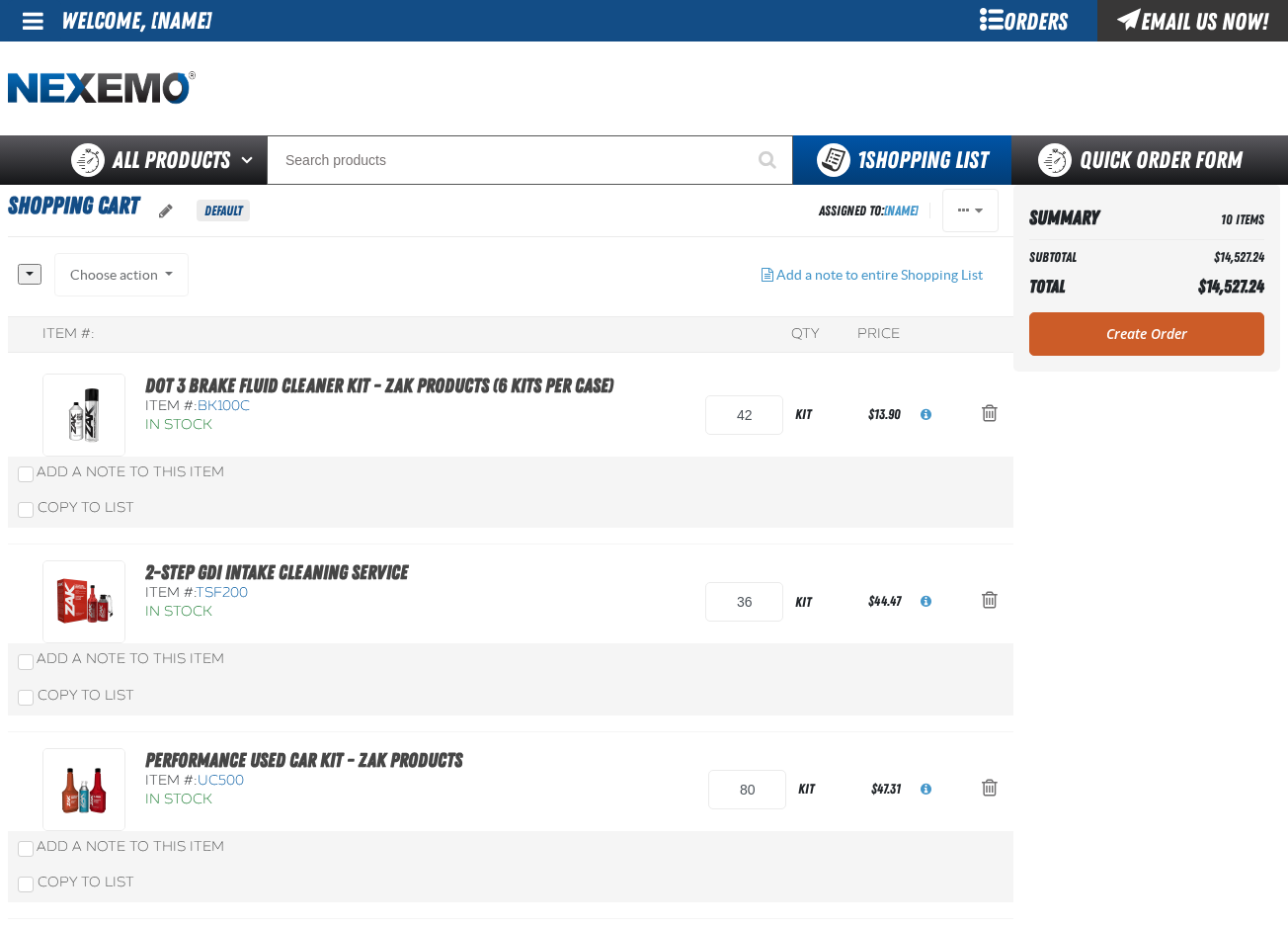 click on "Summary
10 Items
Subtotal
$14,527.24
Total
$14,527.24
Loading...
Create Order" at bounding box center [1147, 1209] 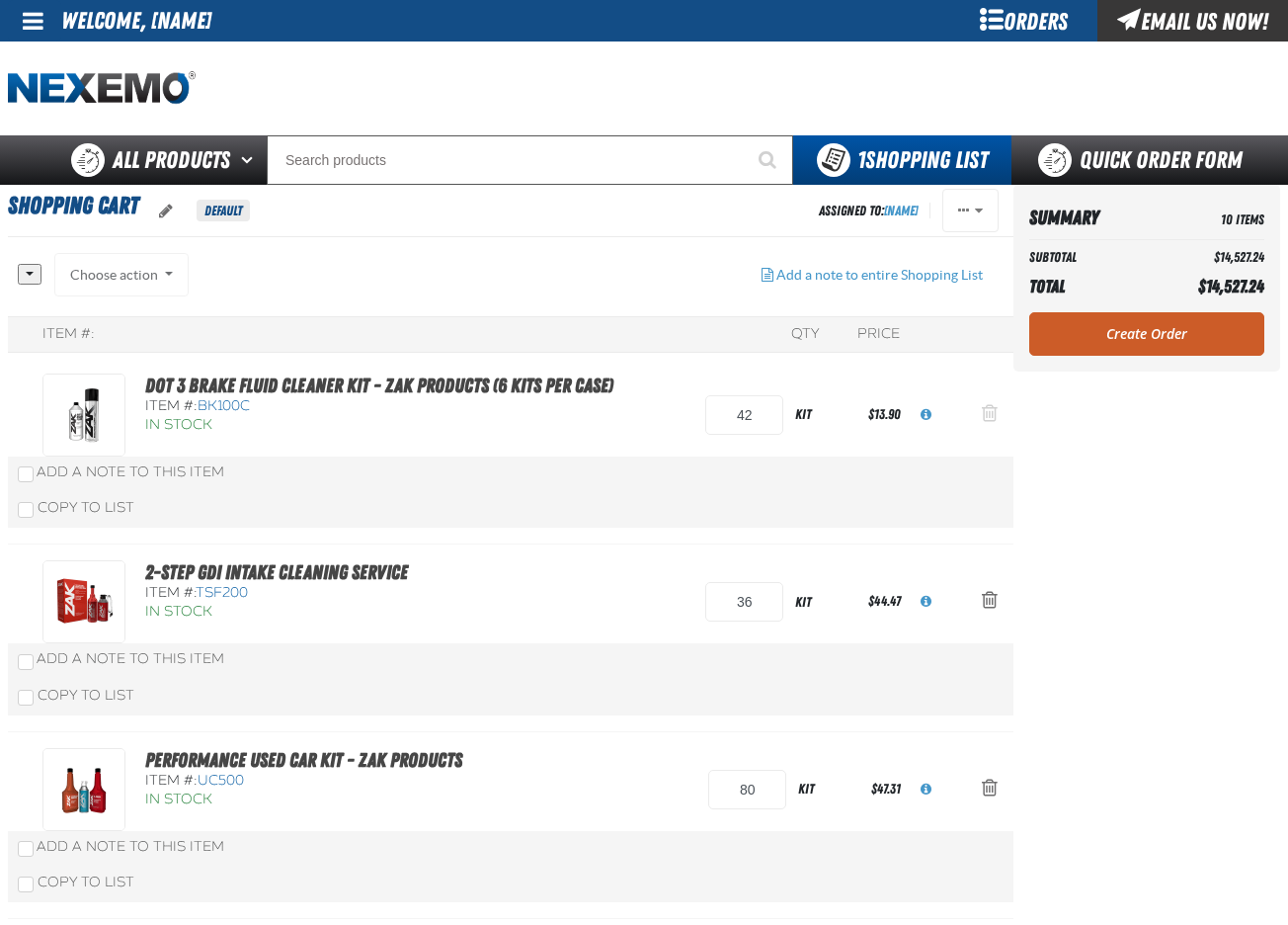 click at bounding box center (990, 413) 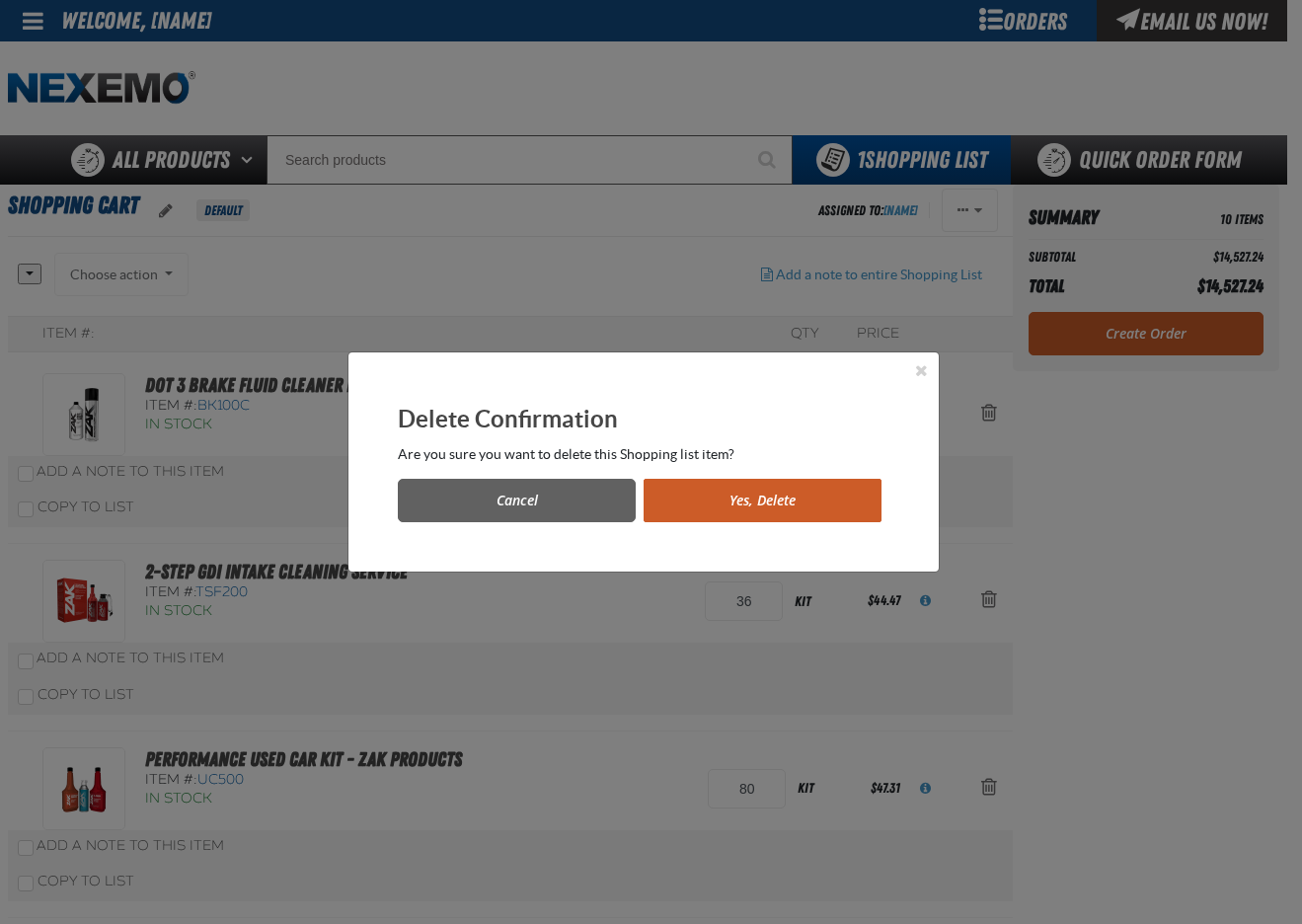 click on "Yes, Delete" at bounding box center (762, 500) 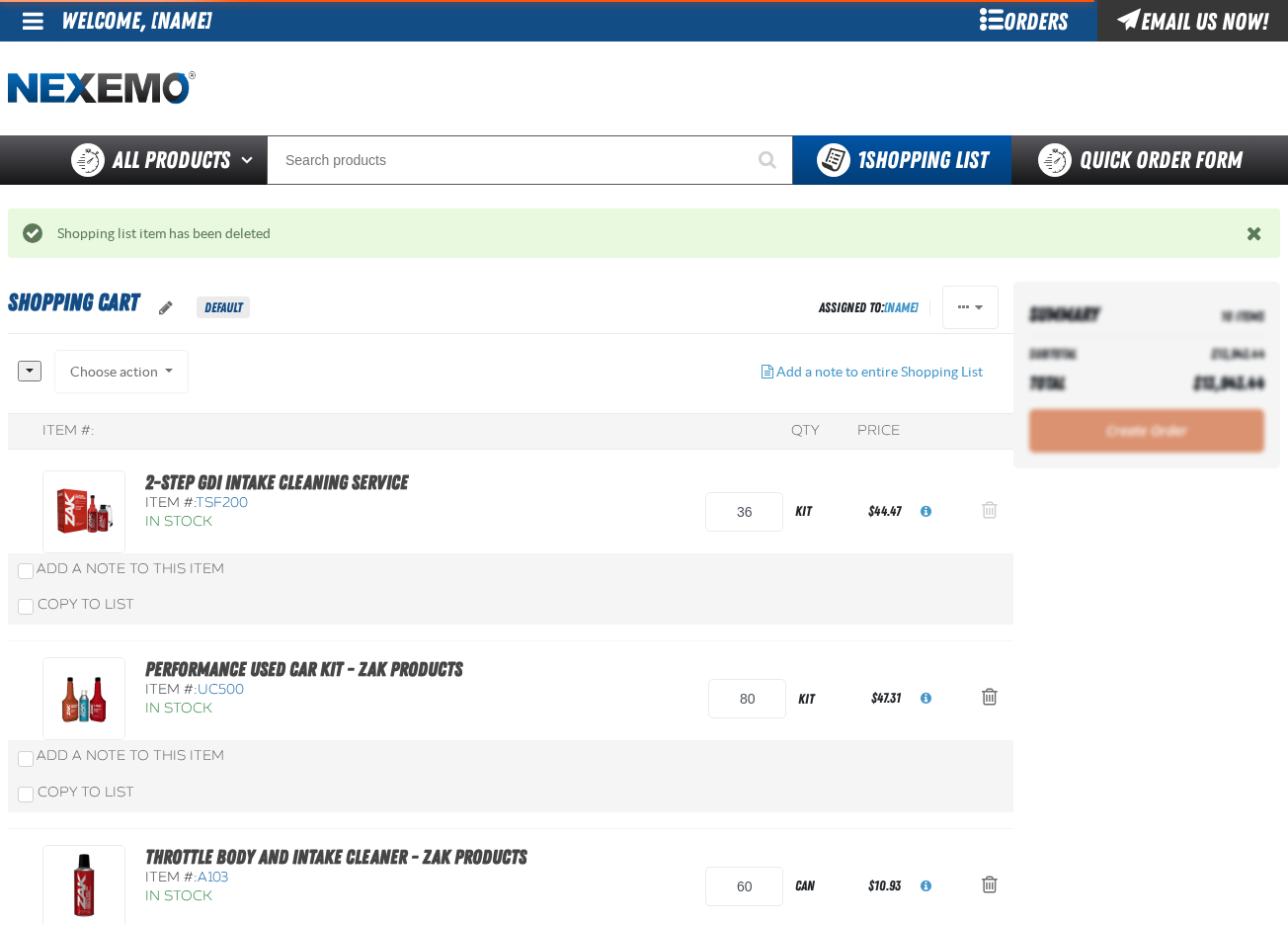 click at bounding box center (990, 510) 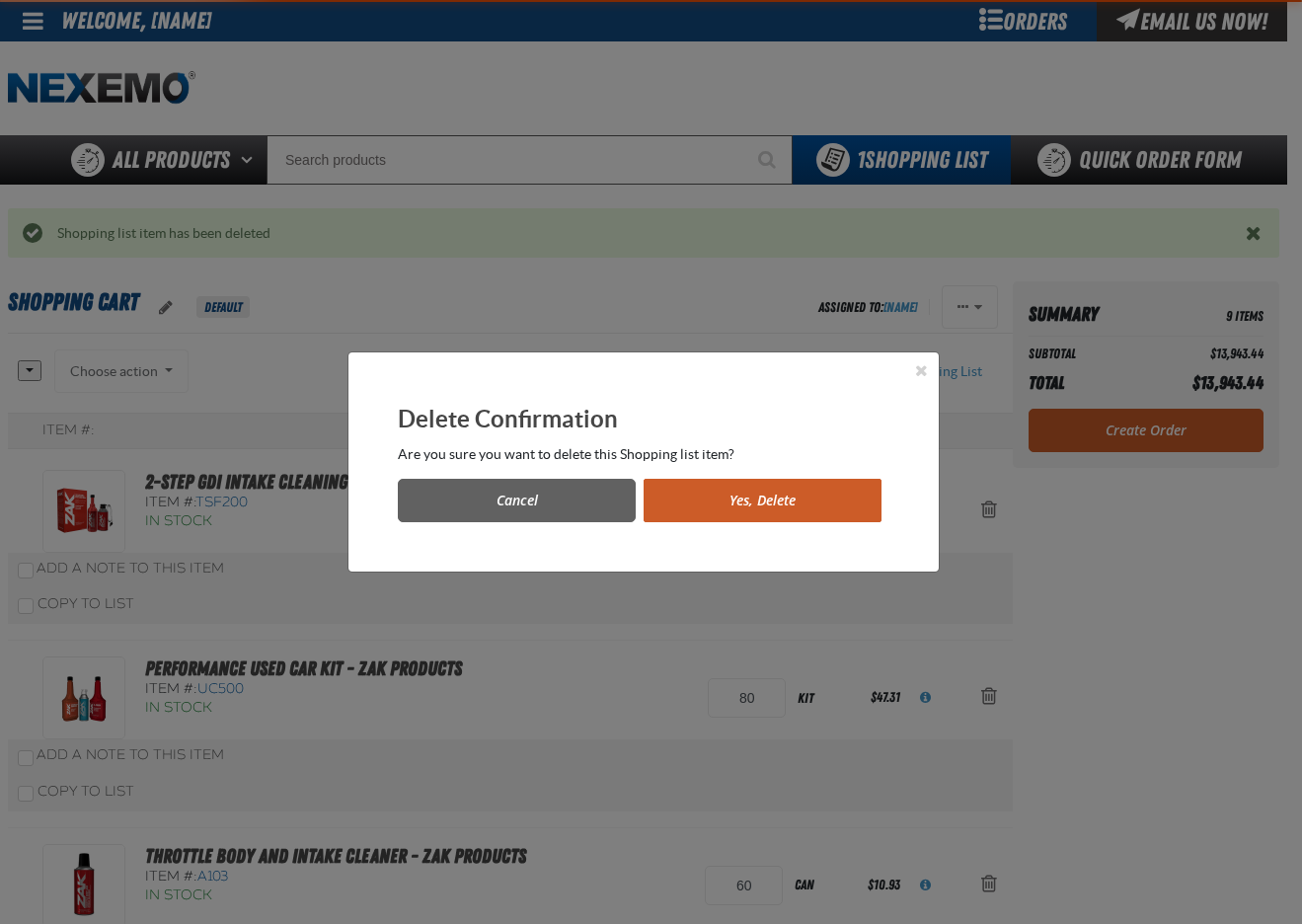 click on "Yes, Delete" at bounding box center [762, 500] 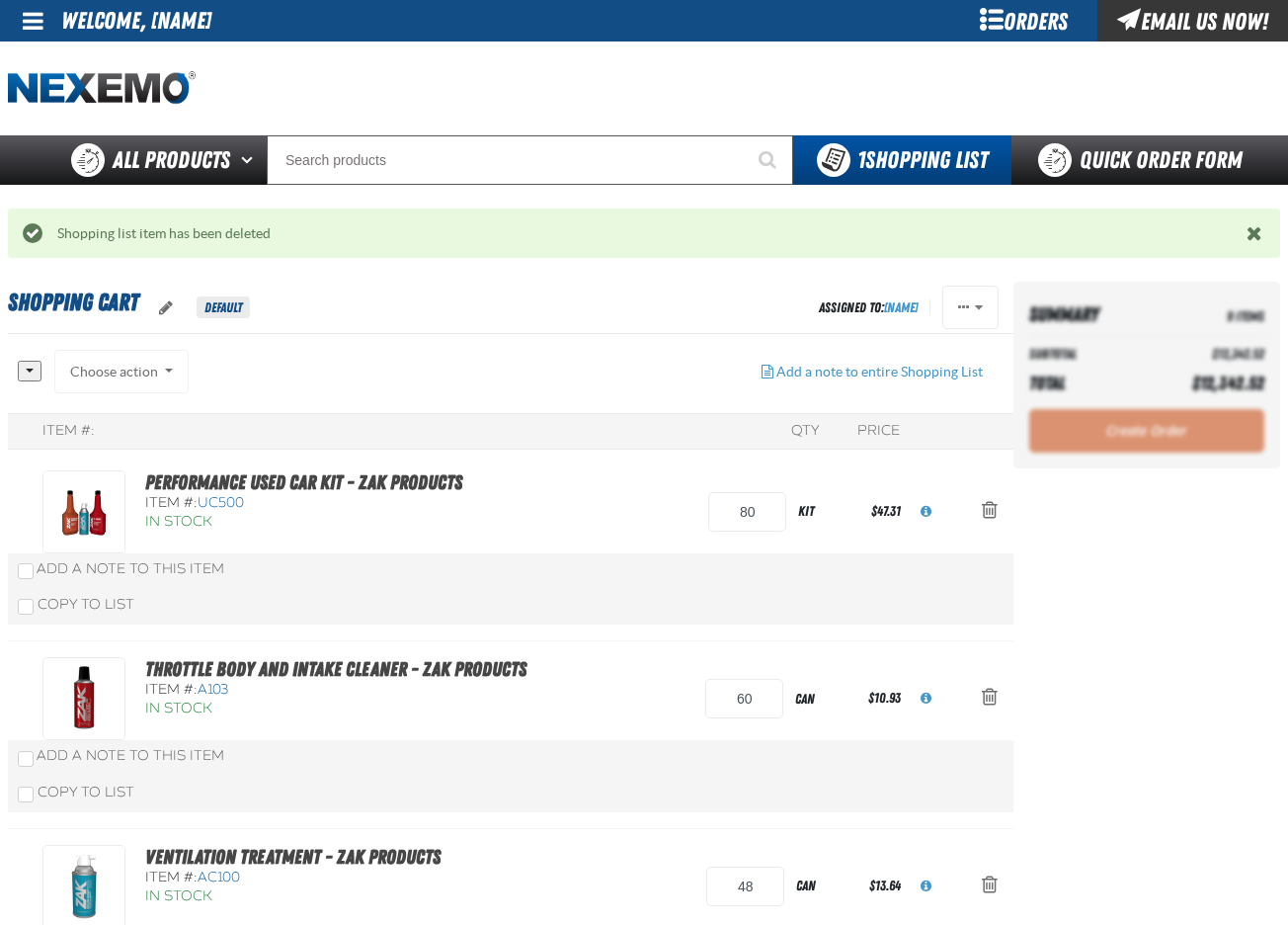 click at bounding box center [990, 510] 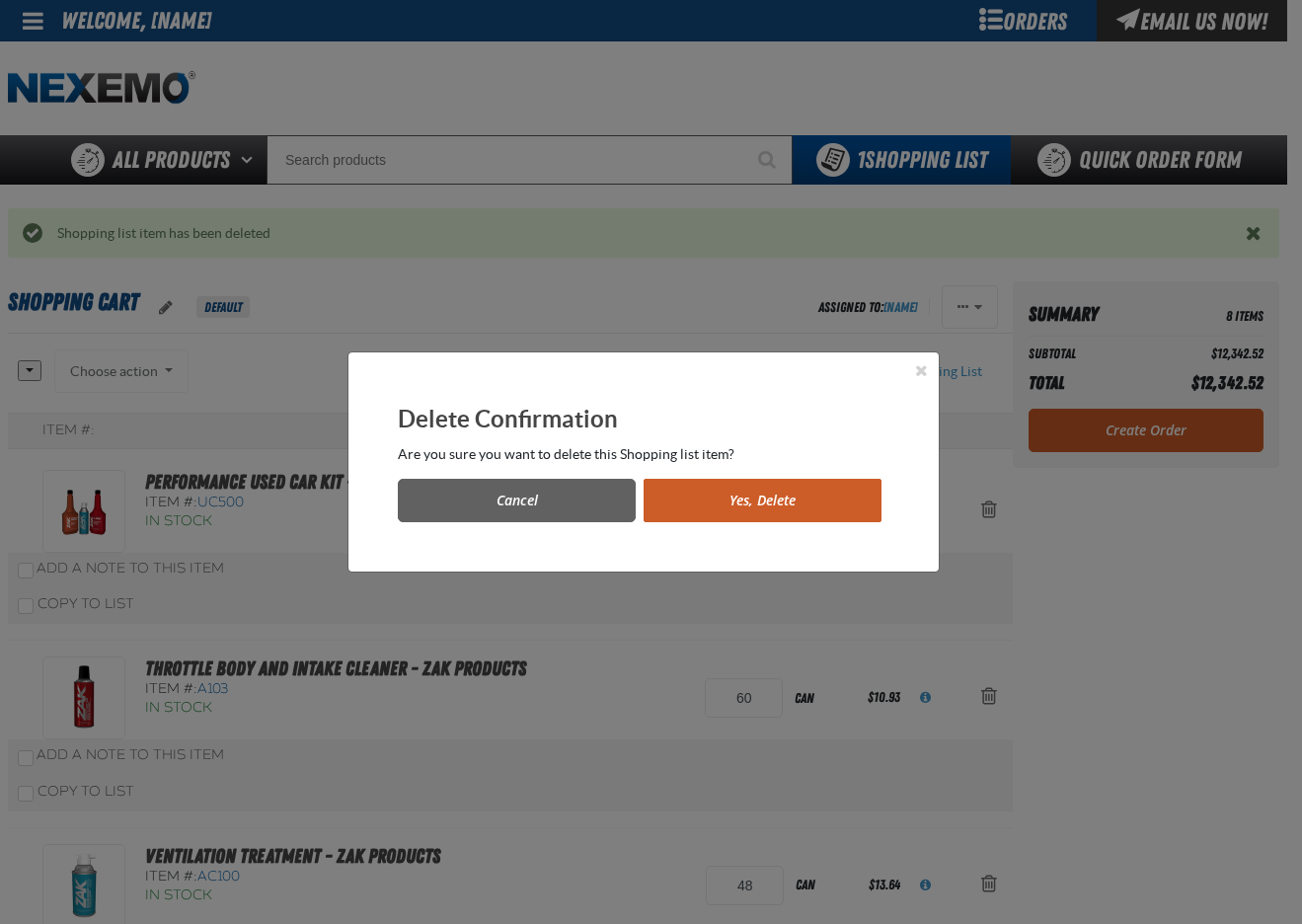 click on "Yes, Delete" at bounding box center [762, 500] 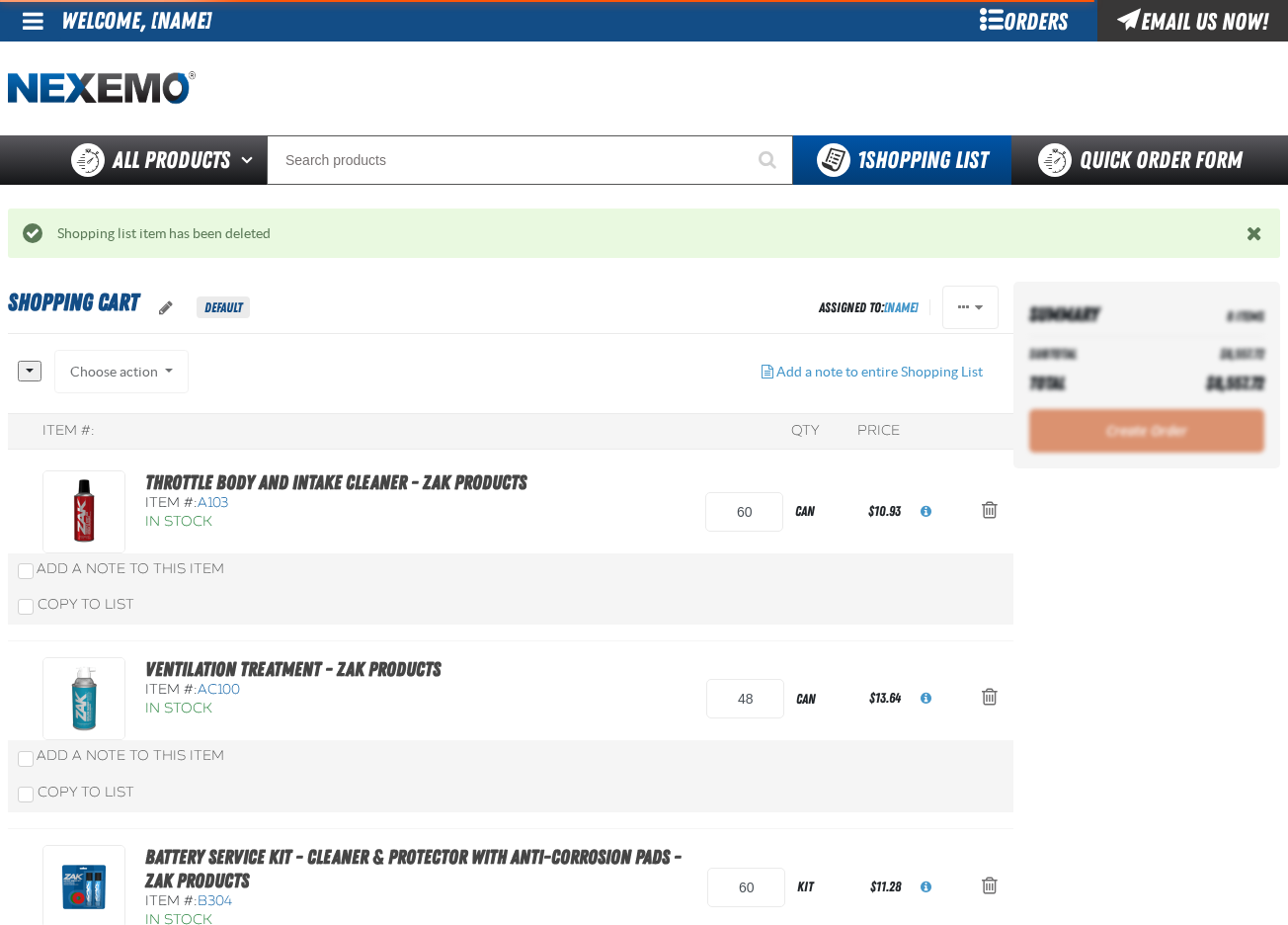 click at bounding box center (990, 510) 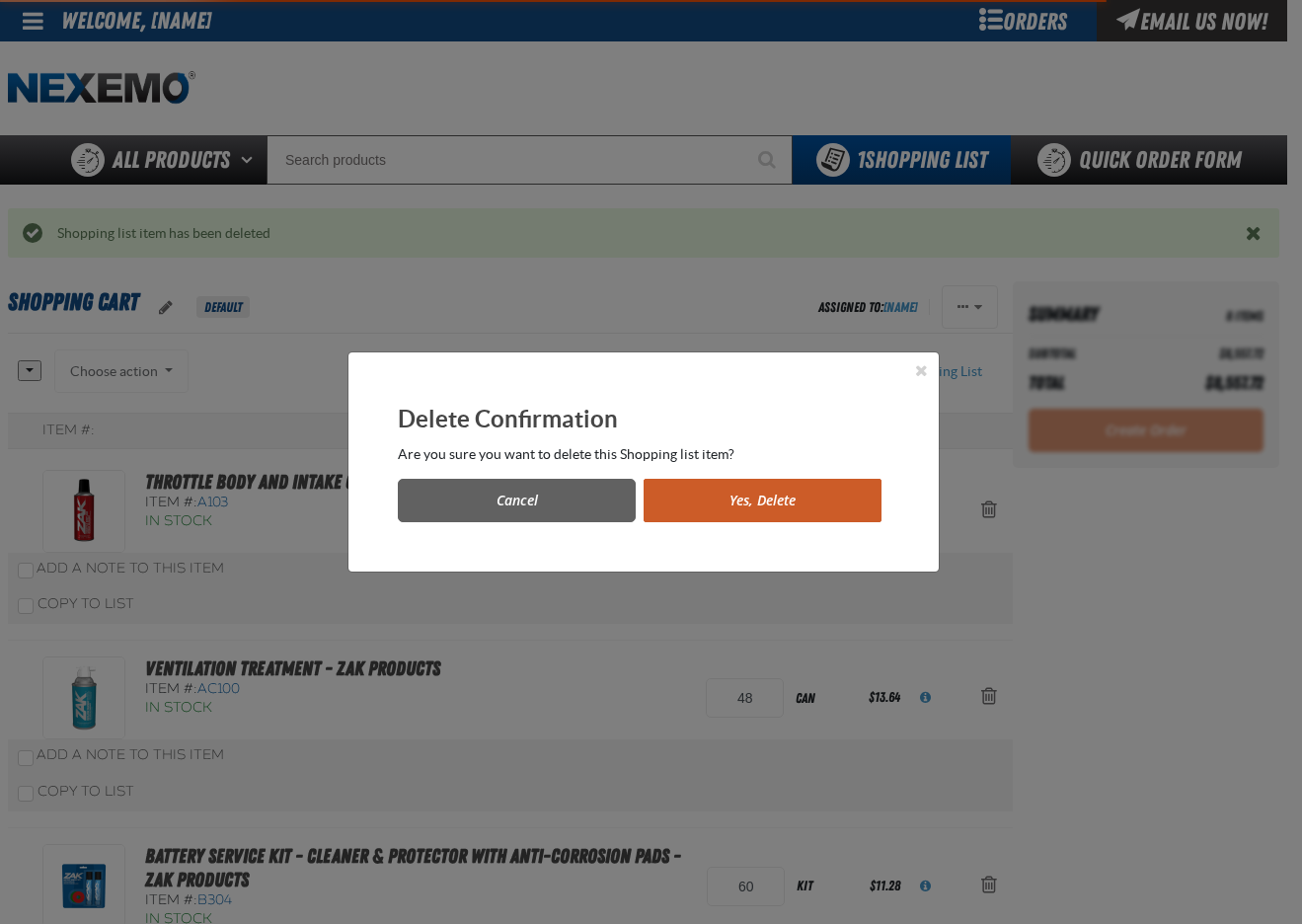 click on "Yes, Delete" at bounding box center (762, 500) 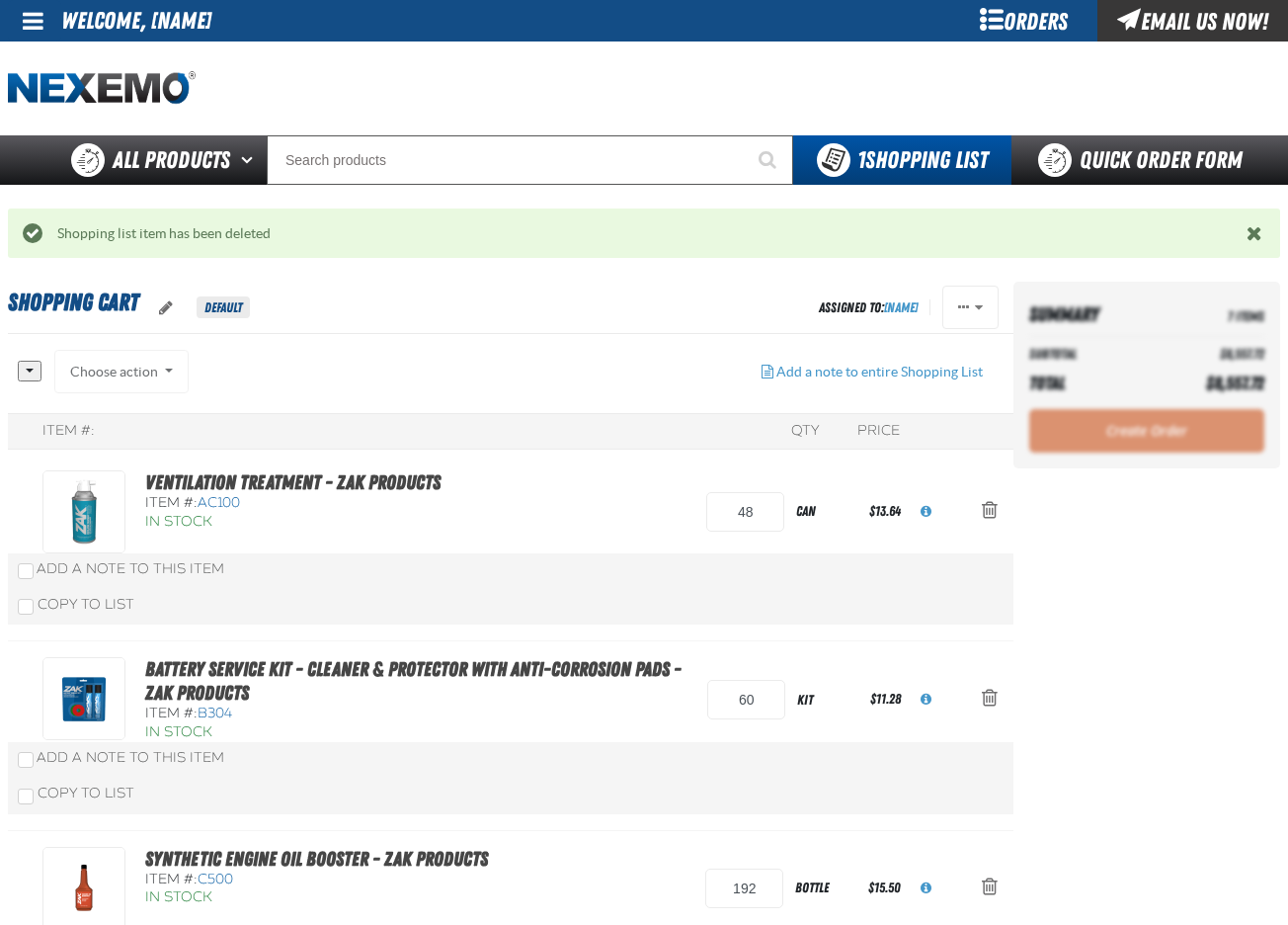 click at bounding box center [990, 510] 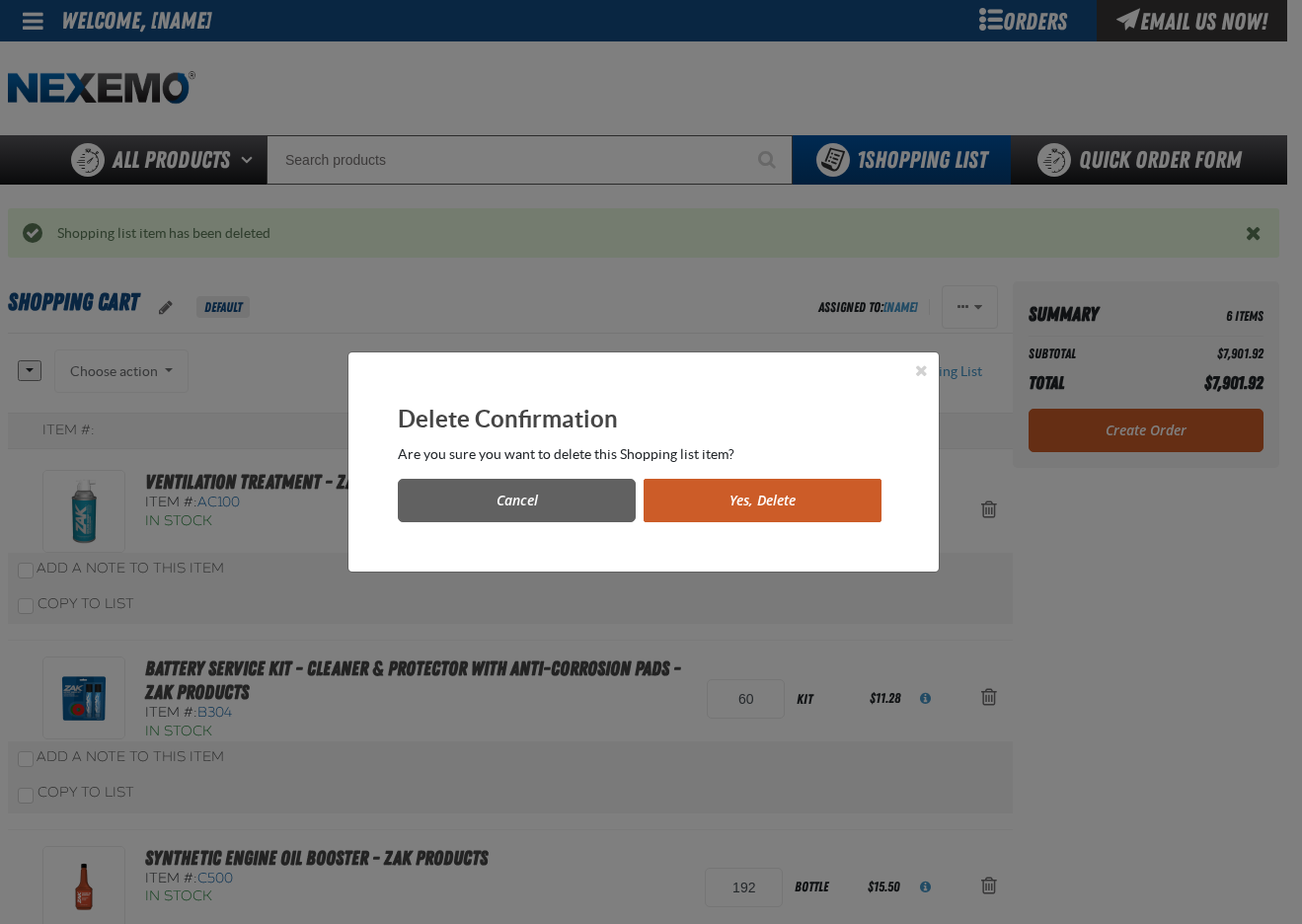 click on "Yes, Delete" at bounding box center (762, 500) 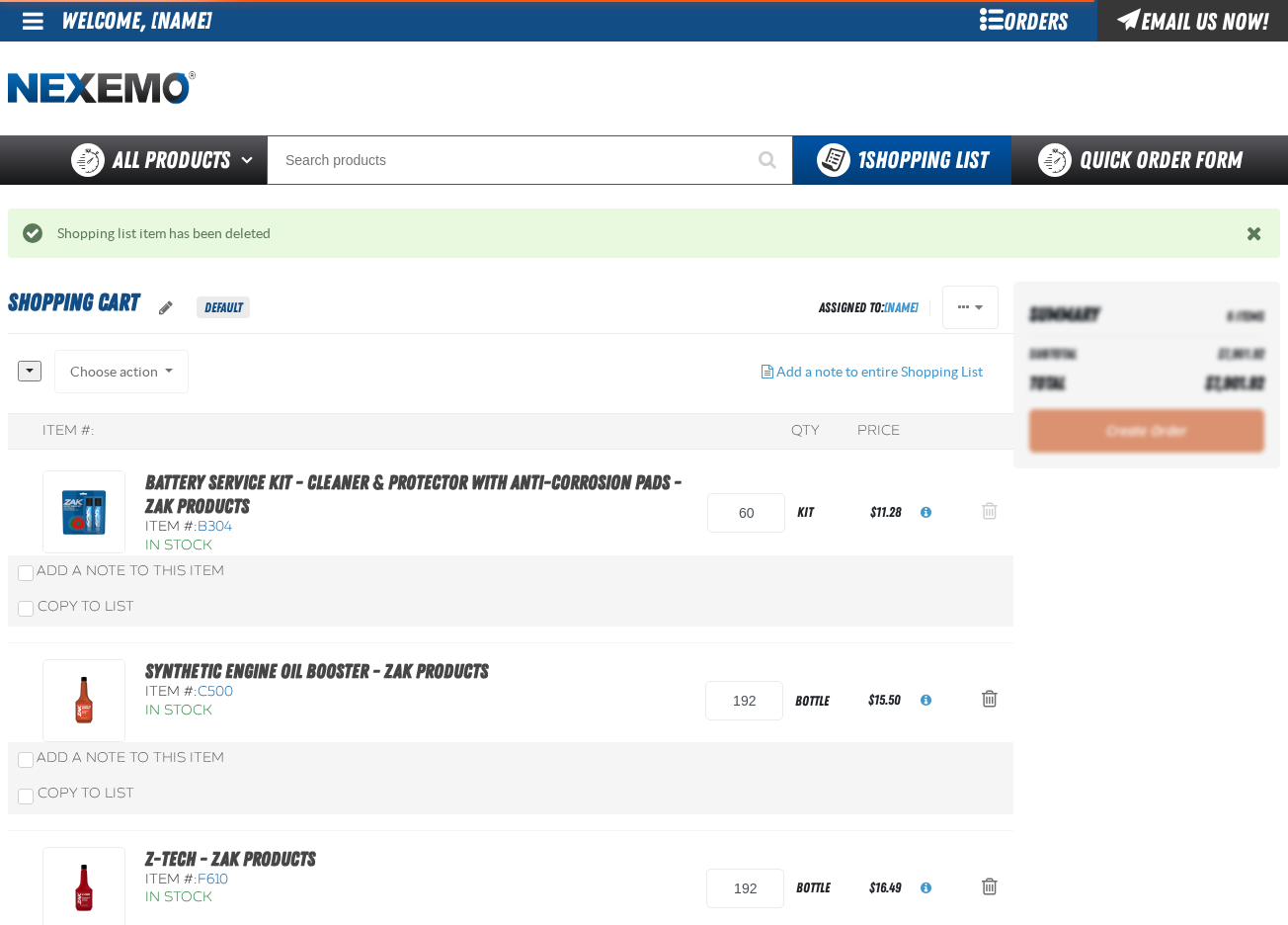 click at bounding box center (990, 511) 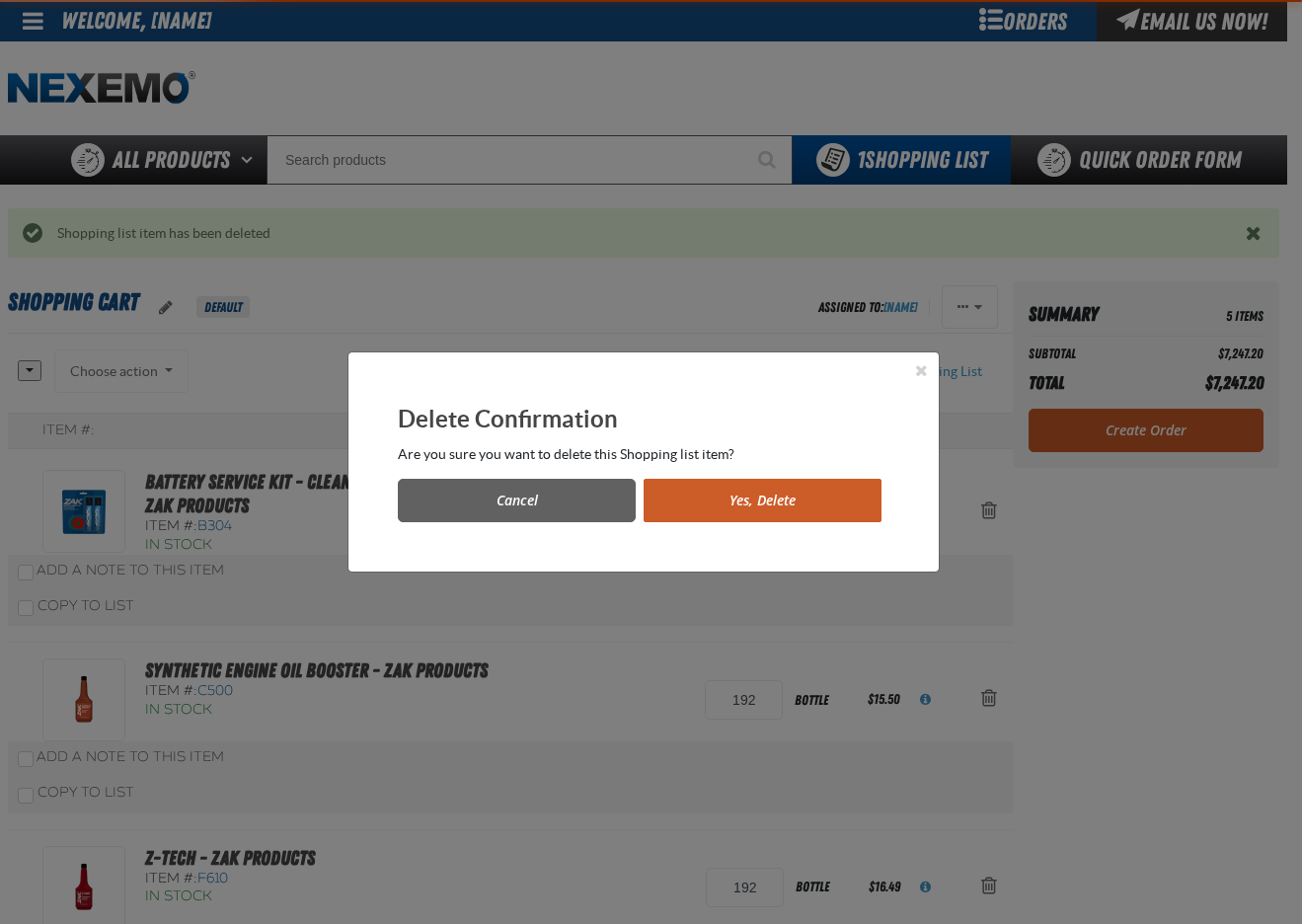 click on "Yes, Delete" at bounding box center [762, 500] 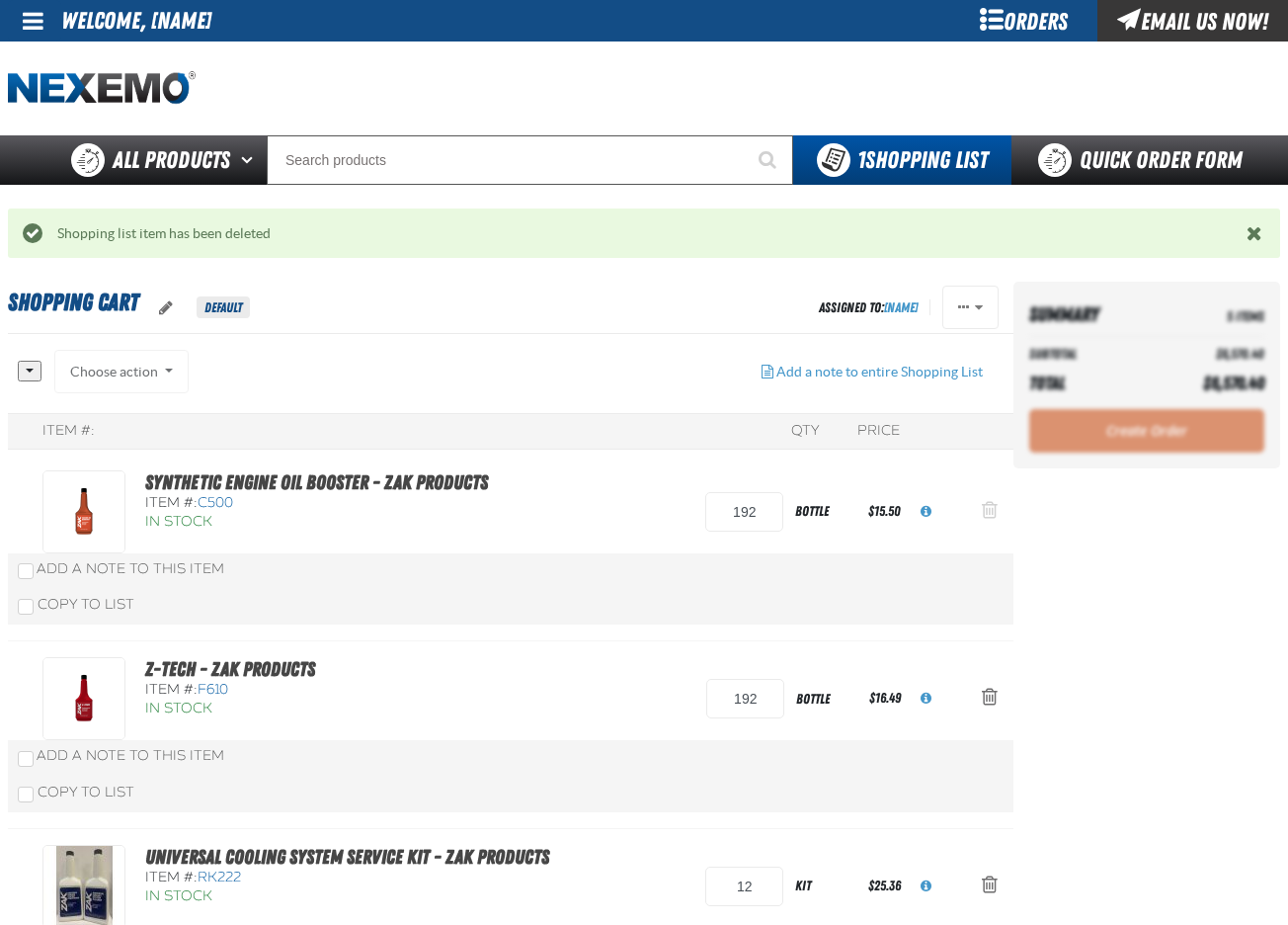 click at bounding box center [990, 510] 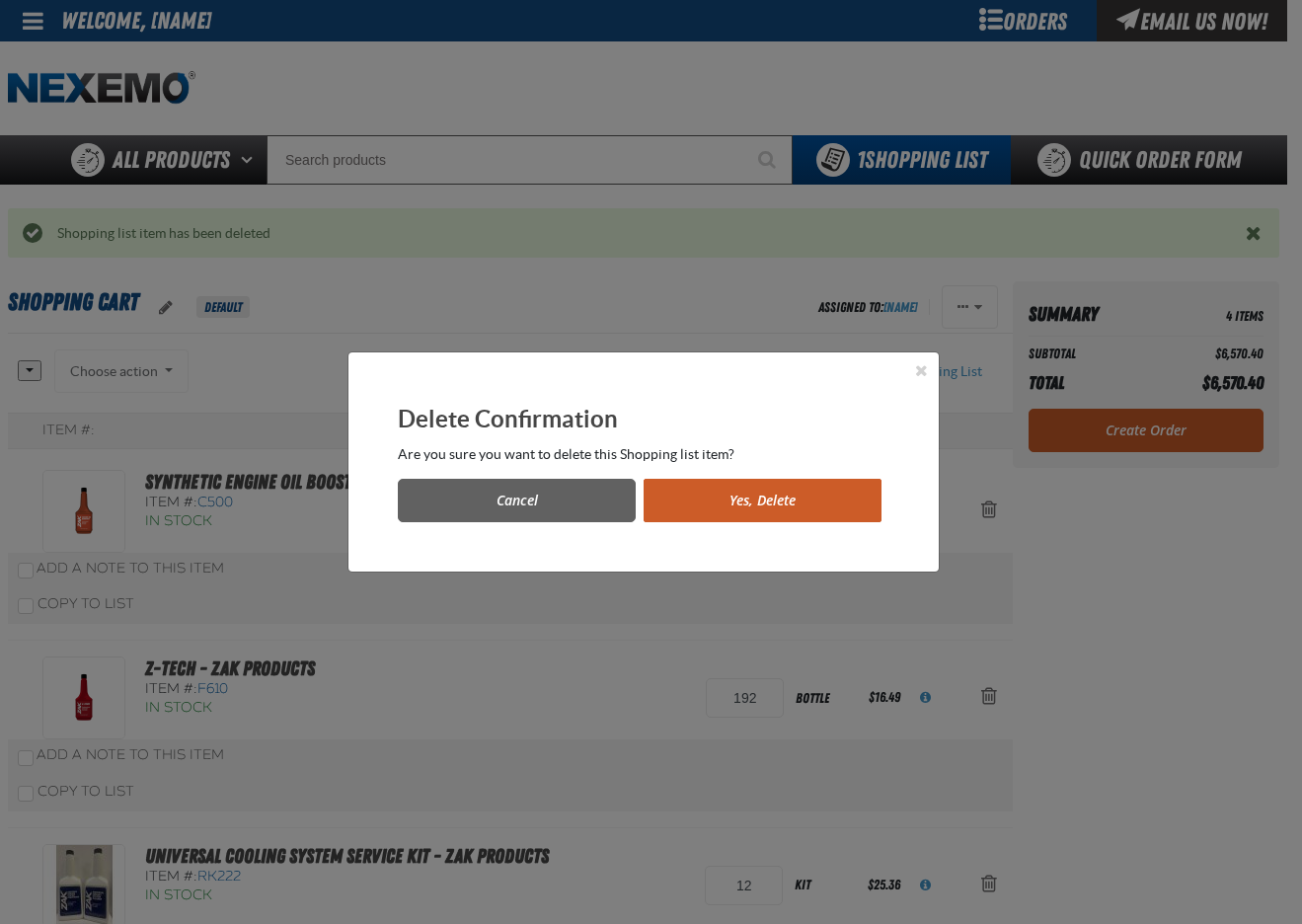click on "Yes, Delete" at bounding box center (762, 500) 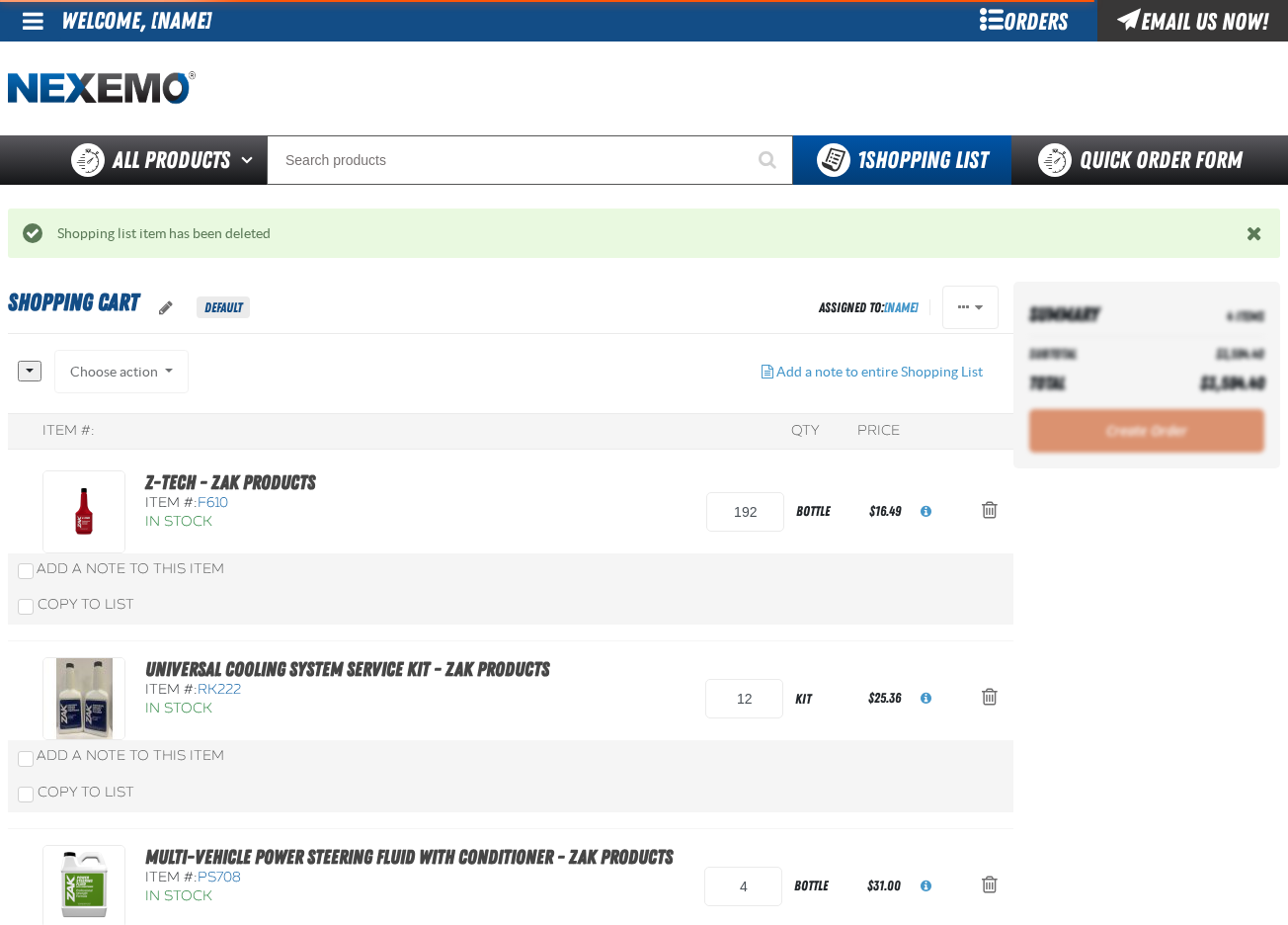 click at bounding box center (990, 510) 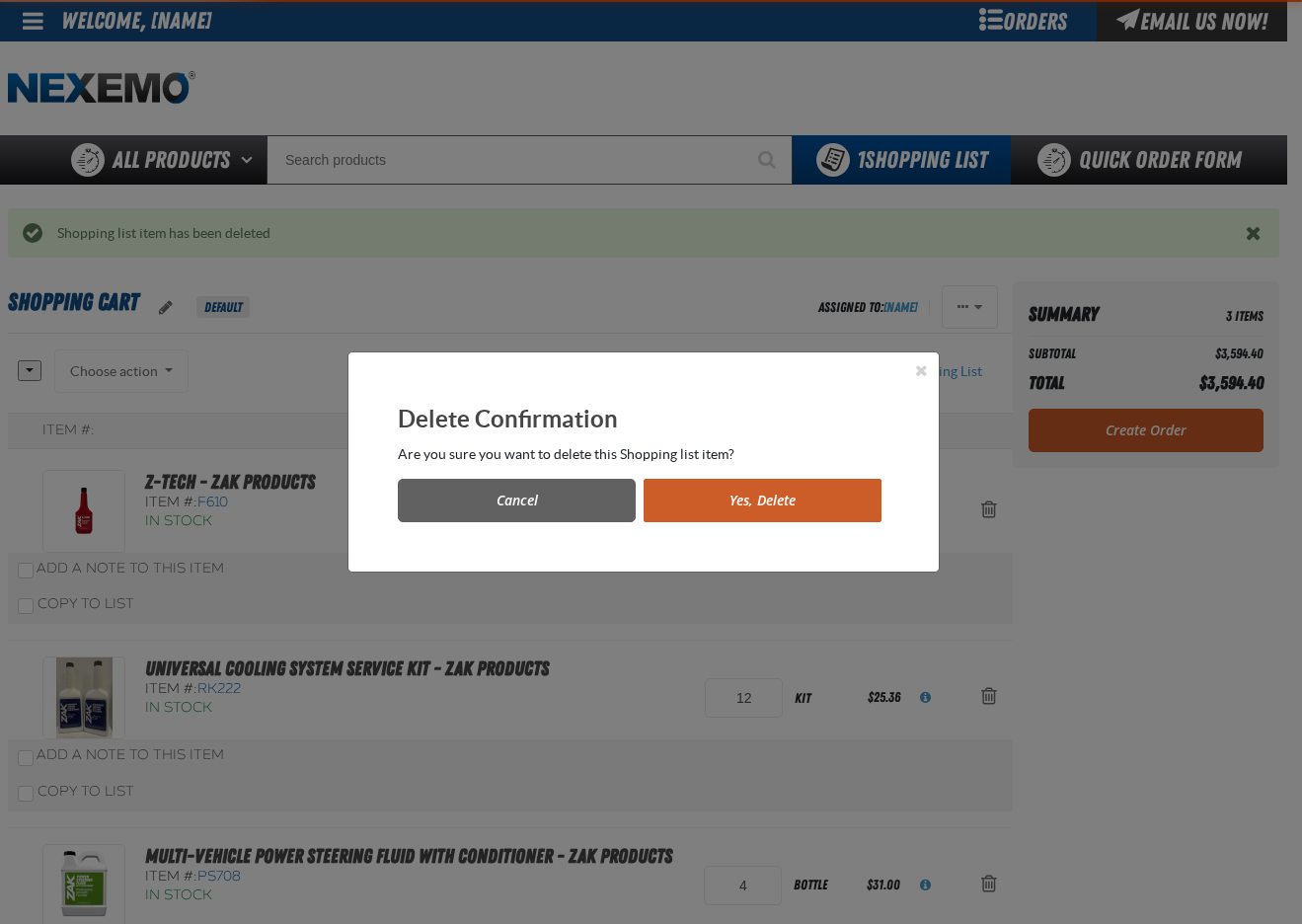 drag, startPoint x: 814, startPoint y: 498, endPoint x: 866, endPoint y: 500, distance: 52.038447 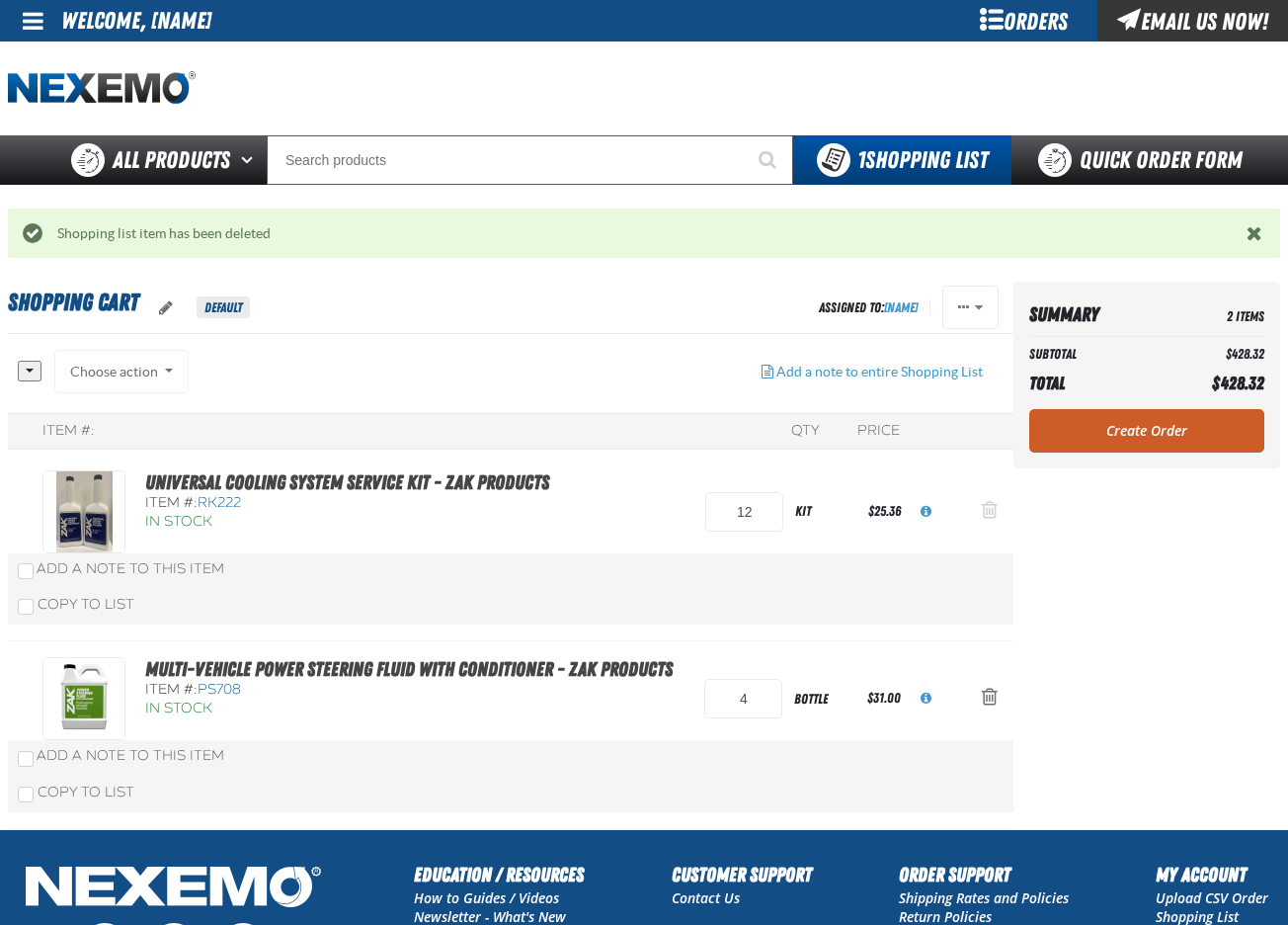 click at bounding box center (990, 510) 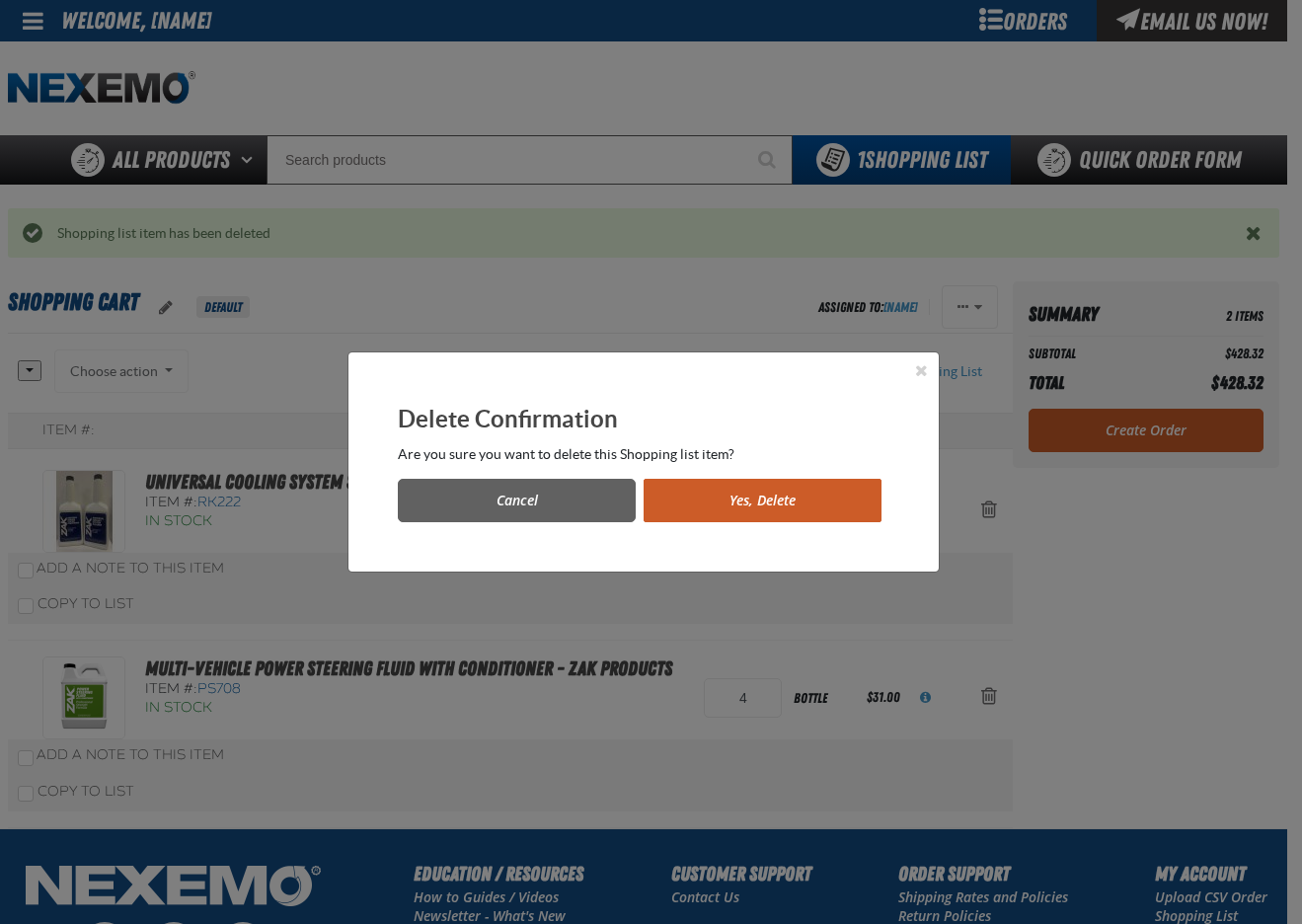 click on "Yes, Delete" at bounding box center [762, 500] 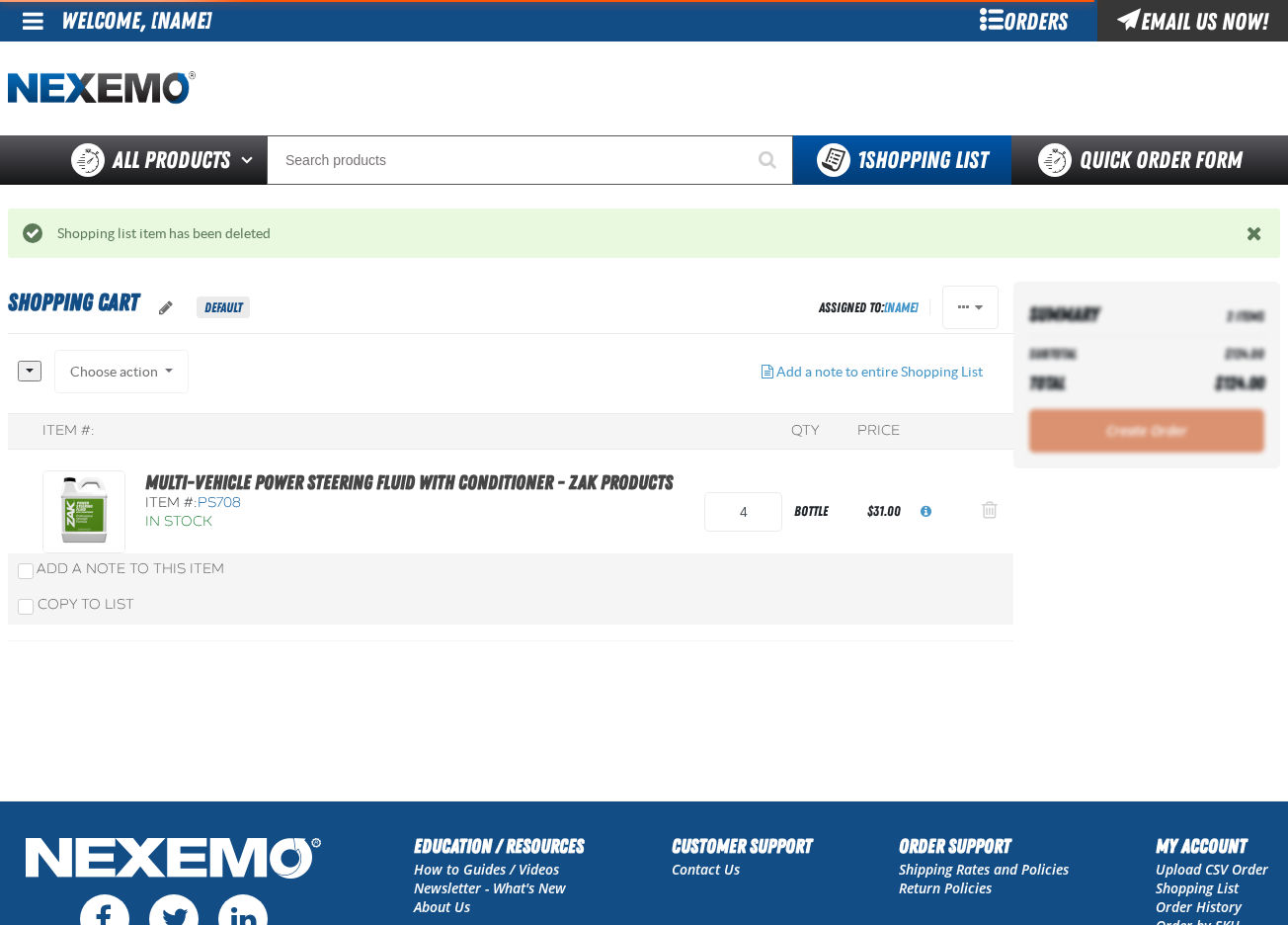 click at bounding box center (990, 510) 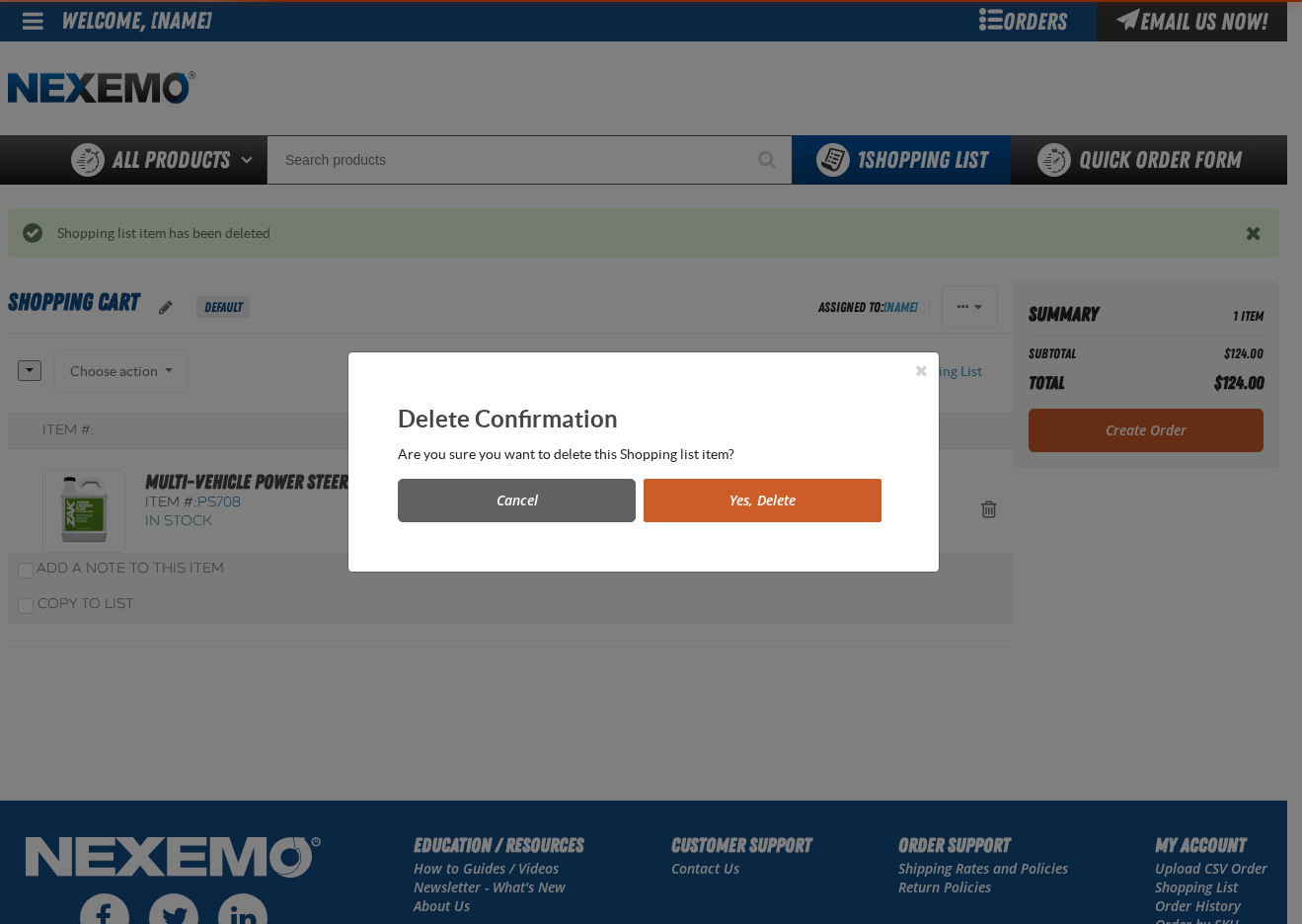 click on "Yes, Delete" at bounding box center (762, 500) 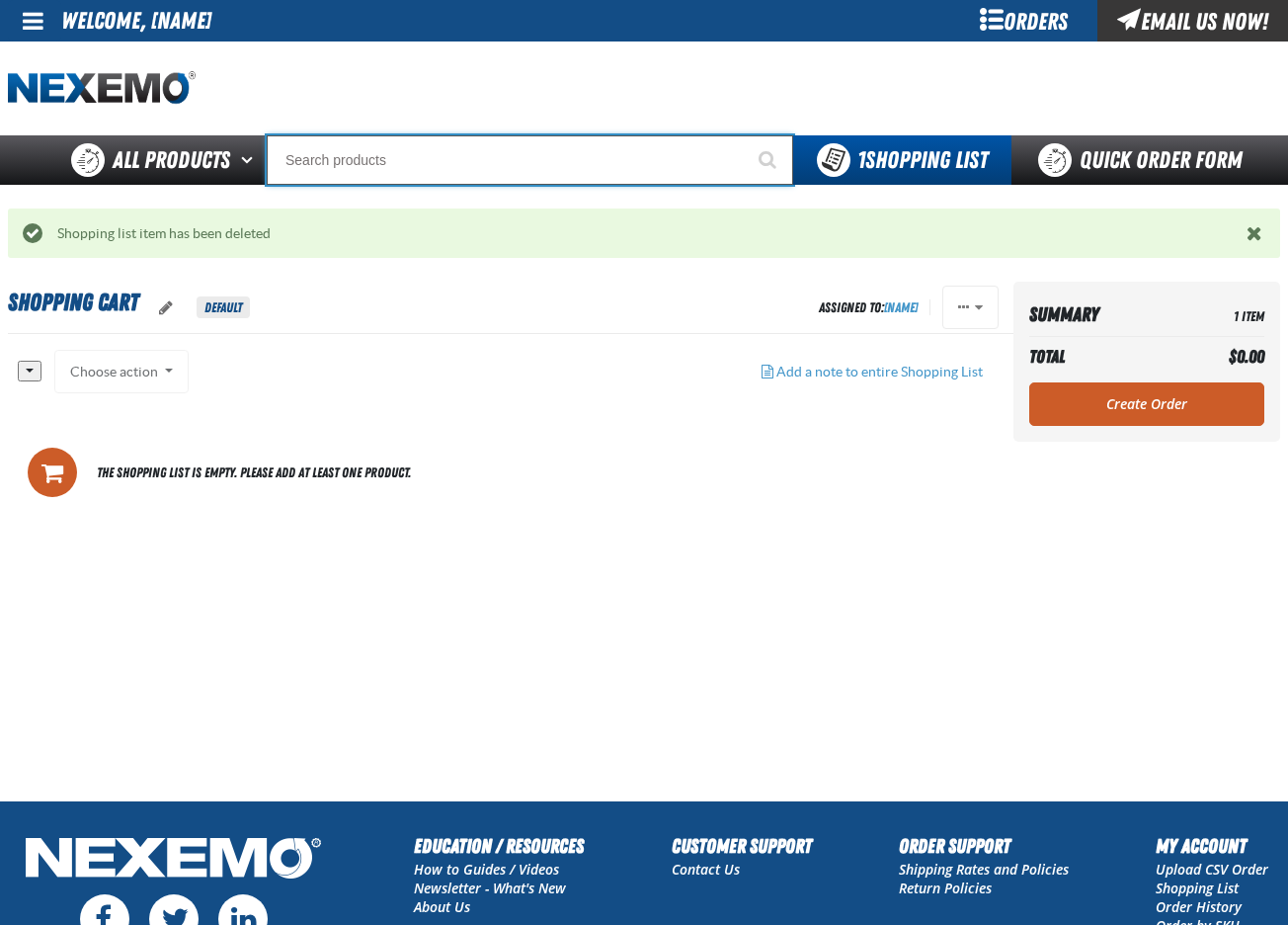 click at bounding box center (529, 160) 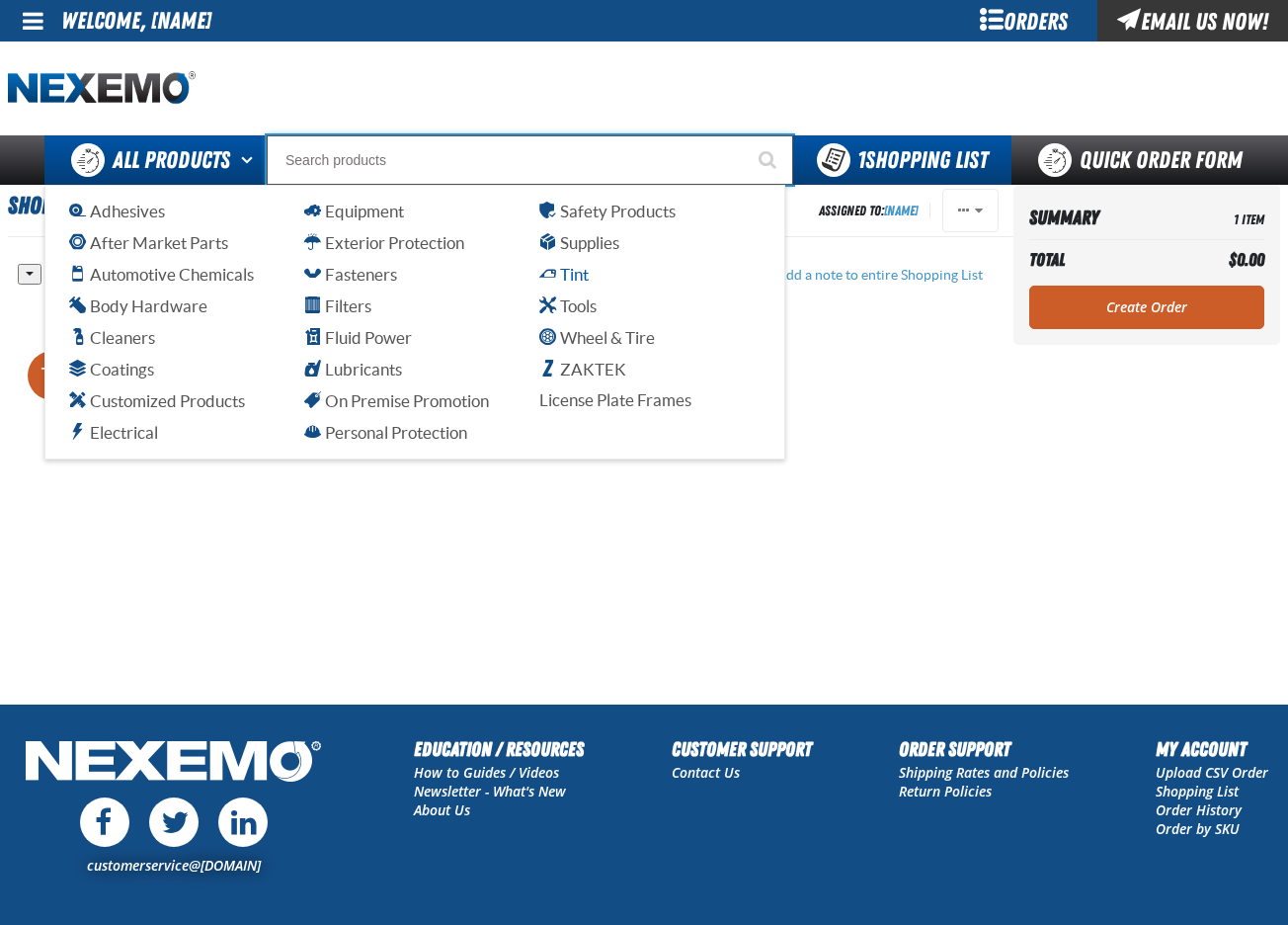 click on "Tint" at bounding box center [564, 274] 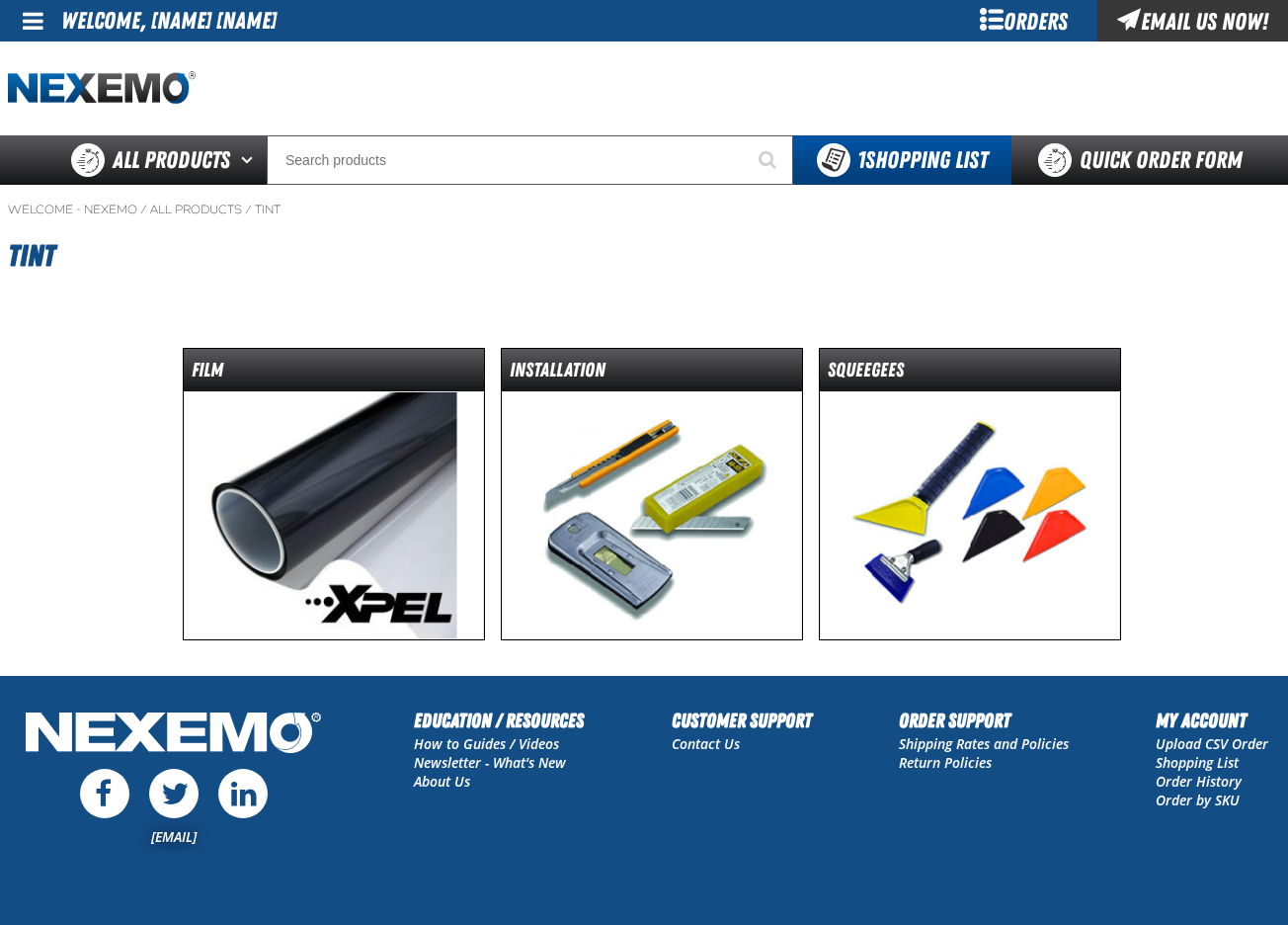 scroll, scrollTop: 0, scrollLeft: 0, axis: both 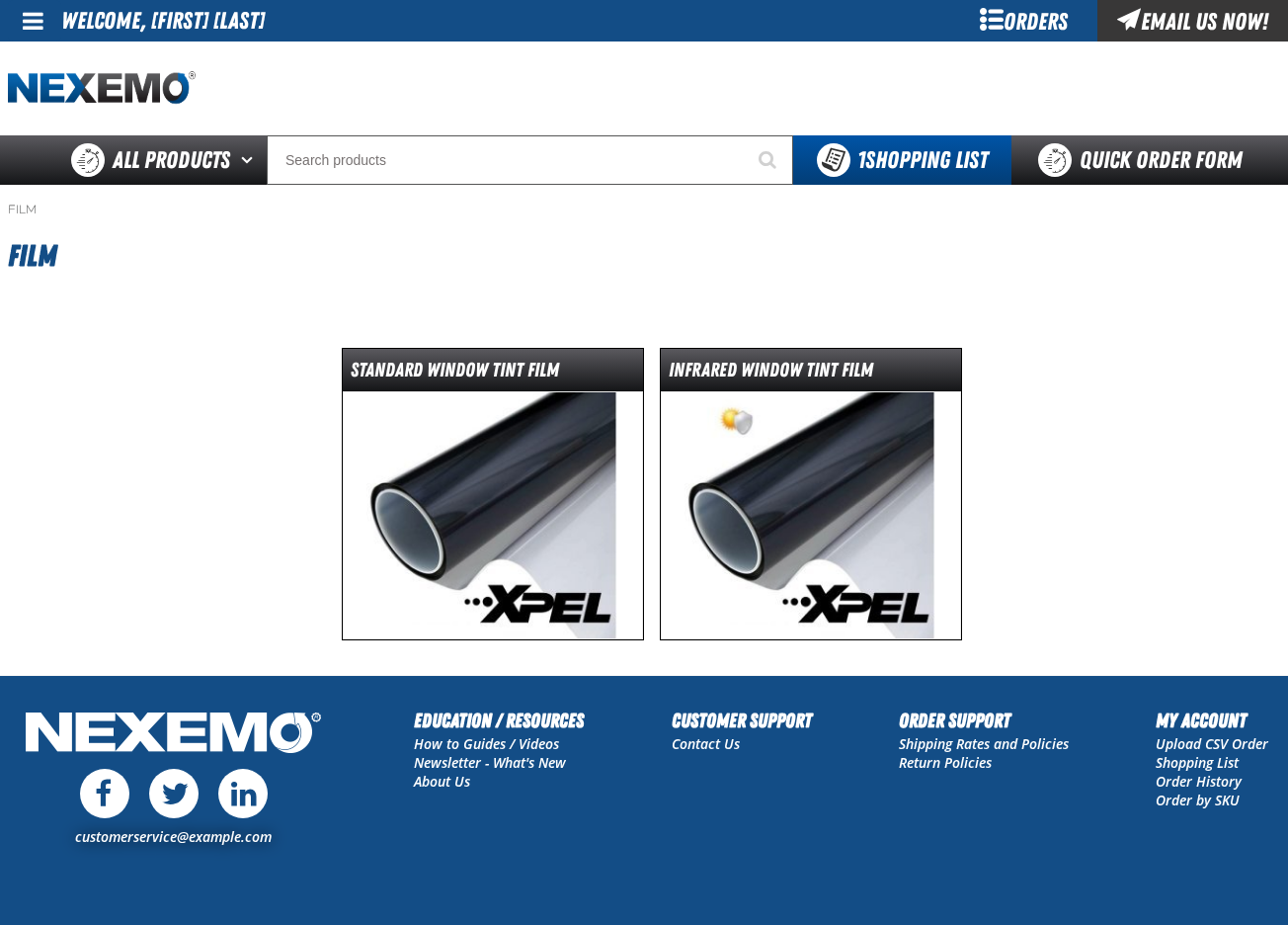 click at bounding box center (493, 515) 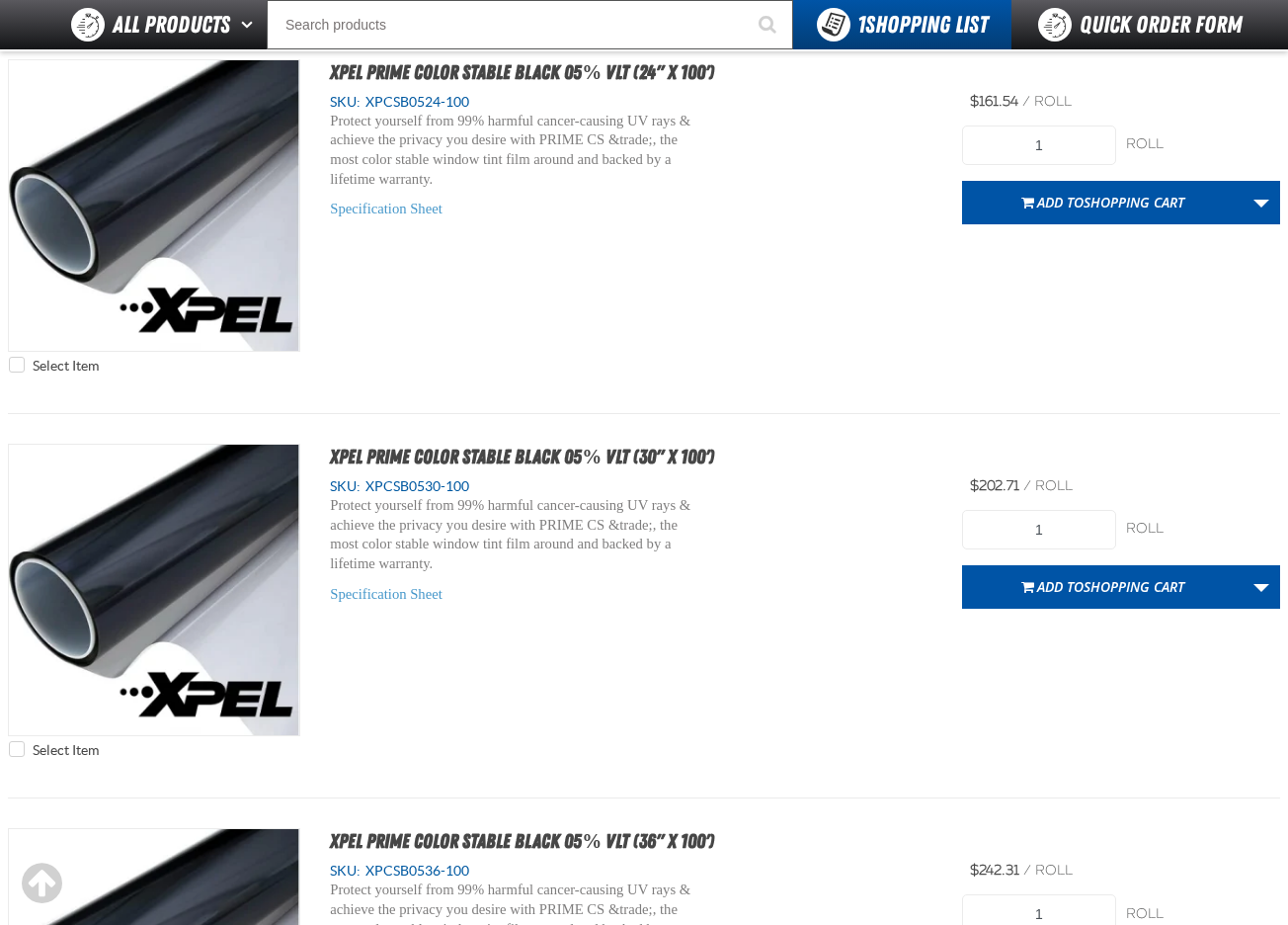 scroll, scrollTop: 1285, scrollLeft: 0, axis: vertical 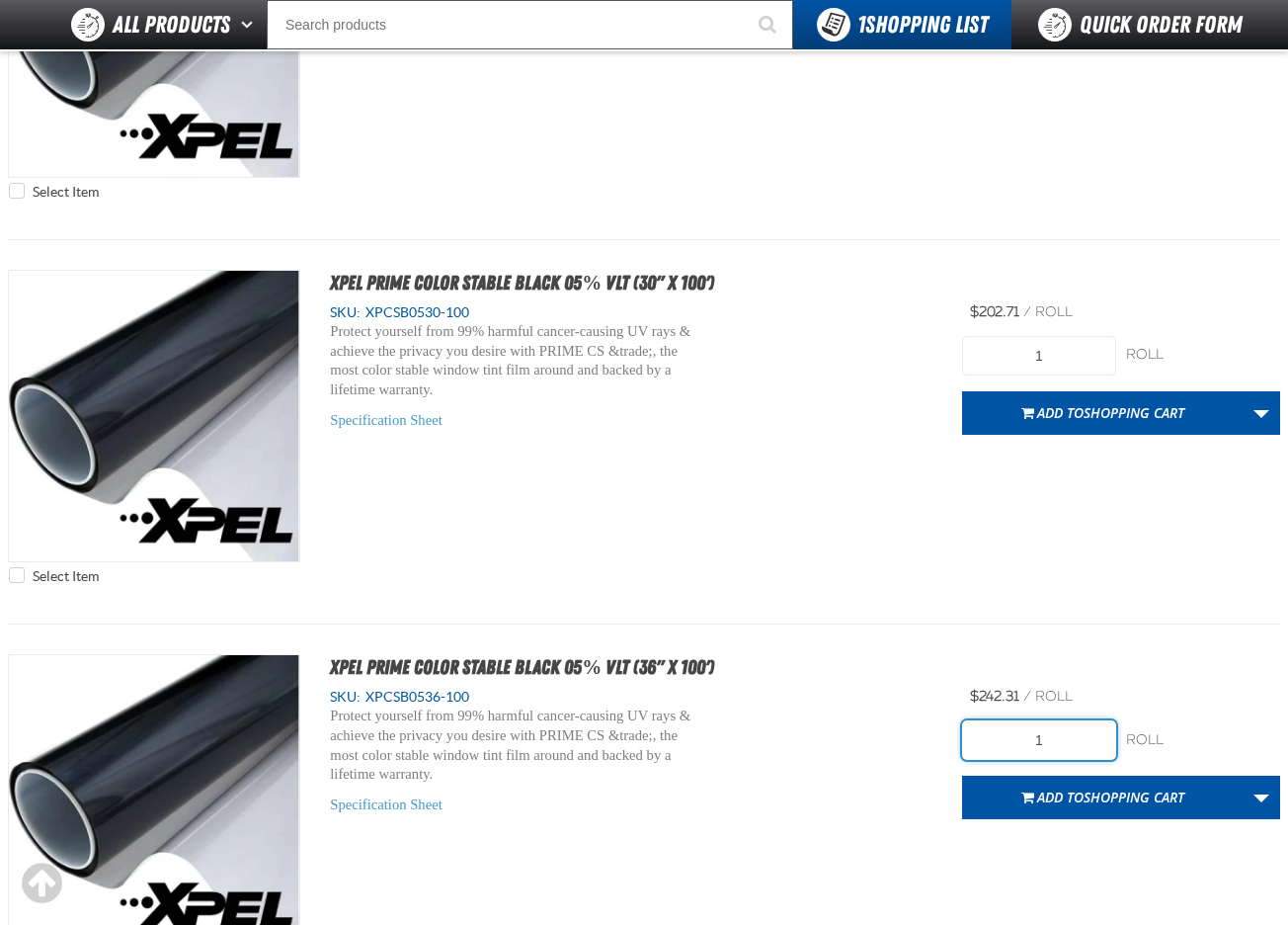 click on "1" at bounding box center (1039, 740) 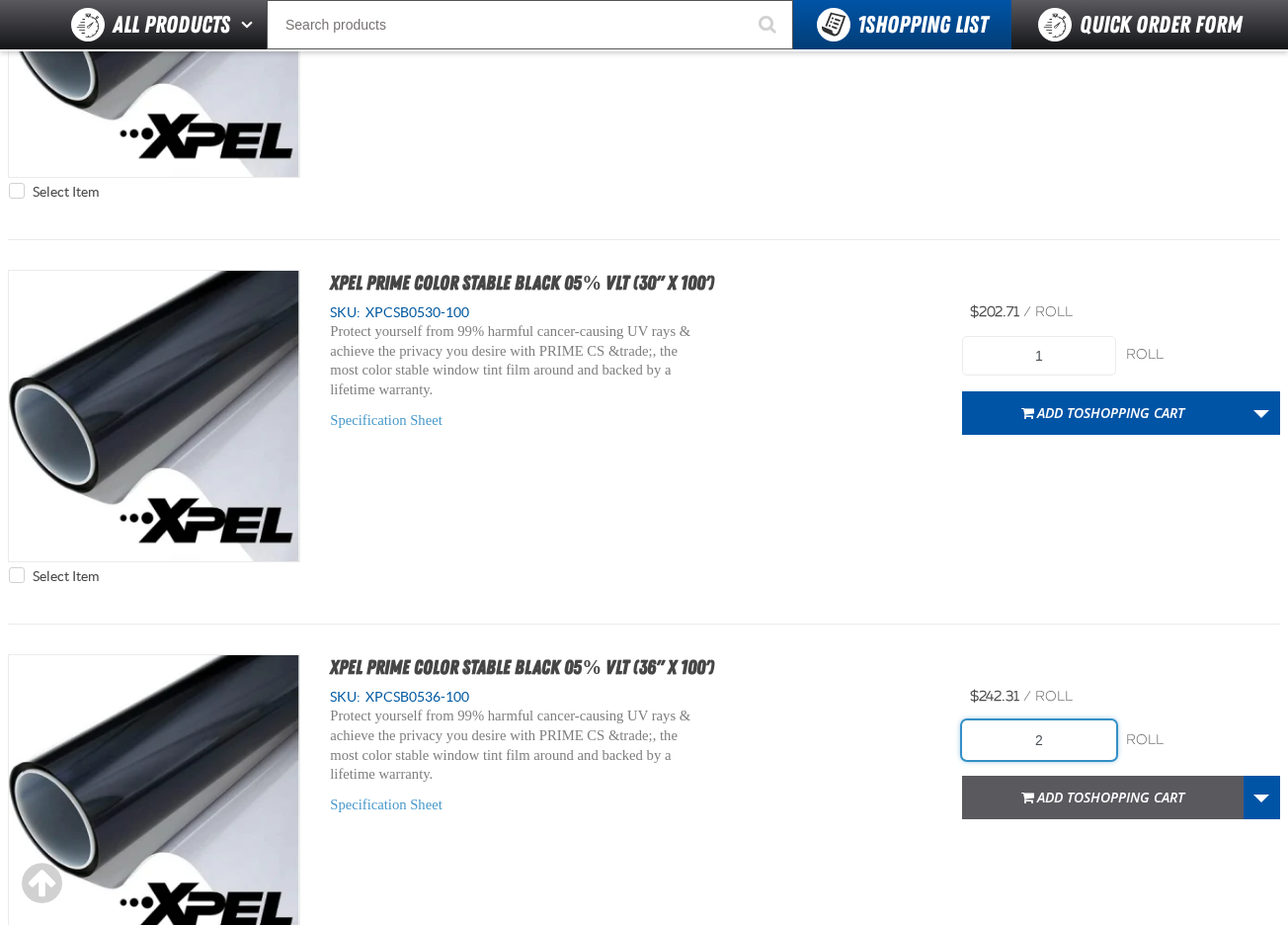 type on "2" 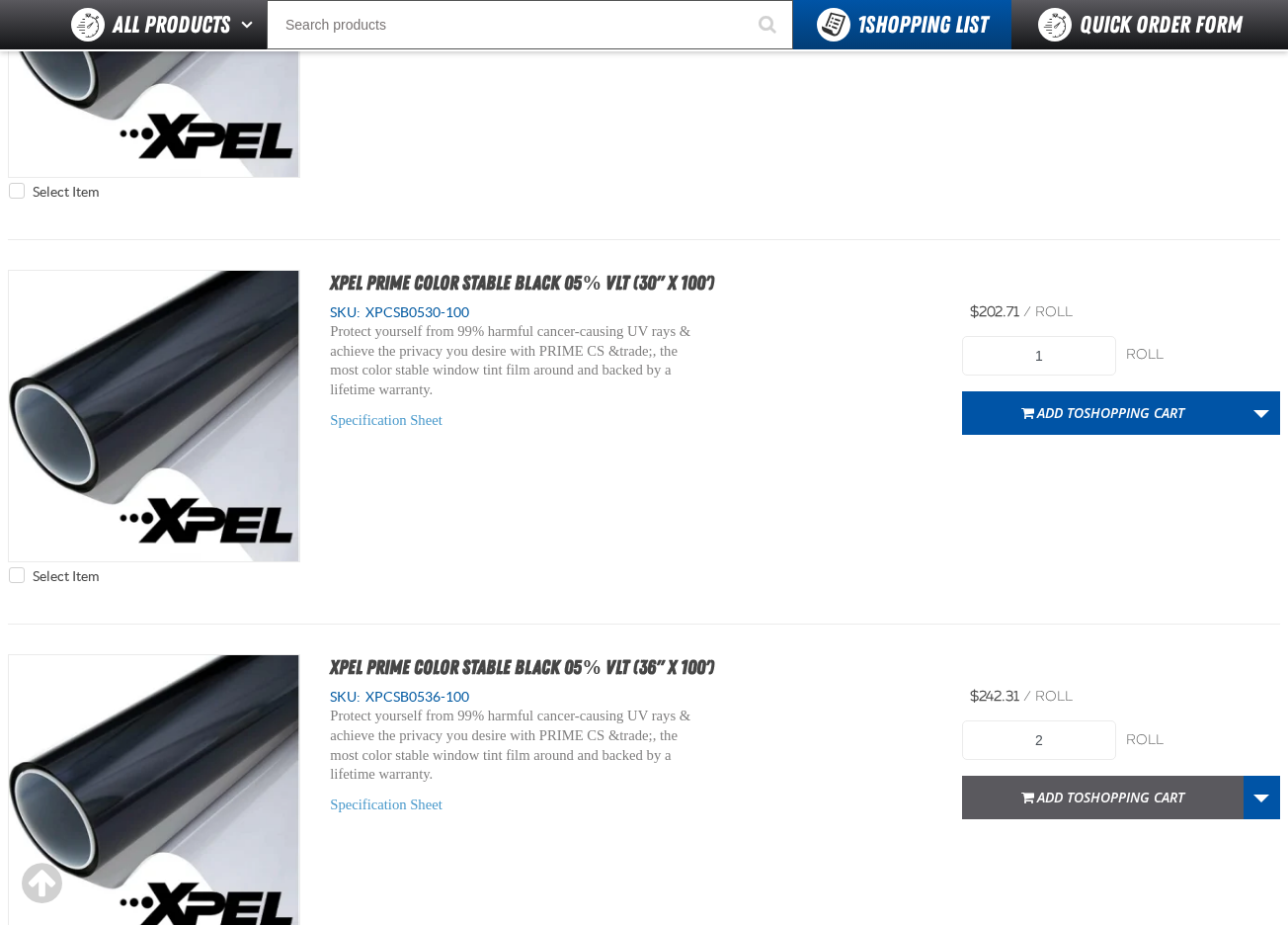 click on "Add to  Shopping Cart" at bounding box center [1110, 797] 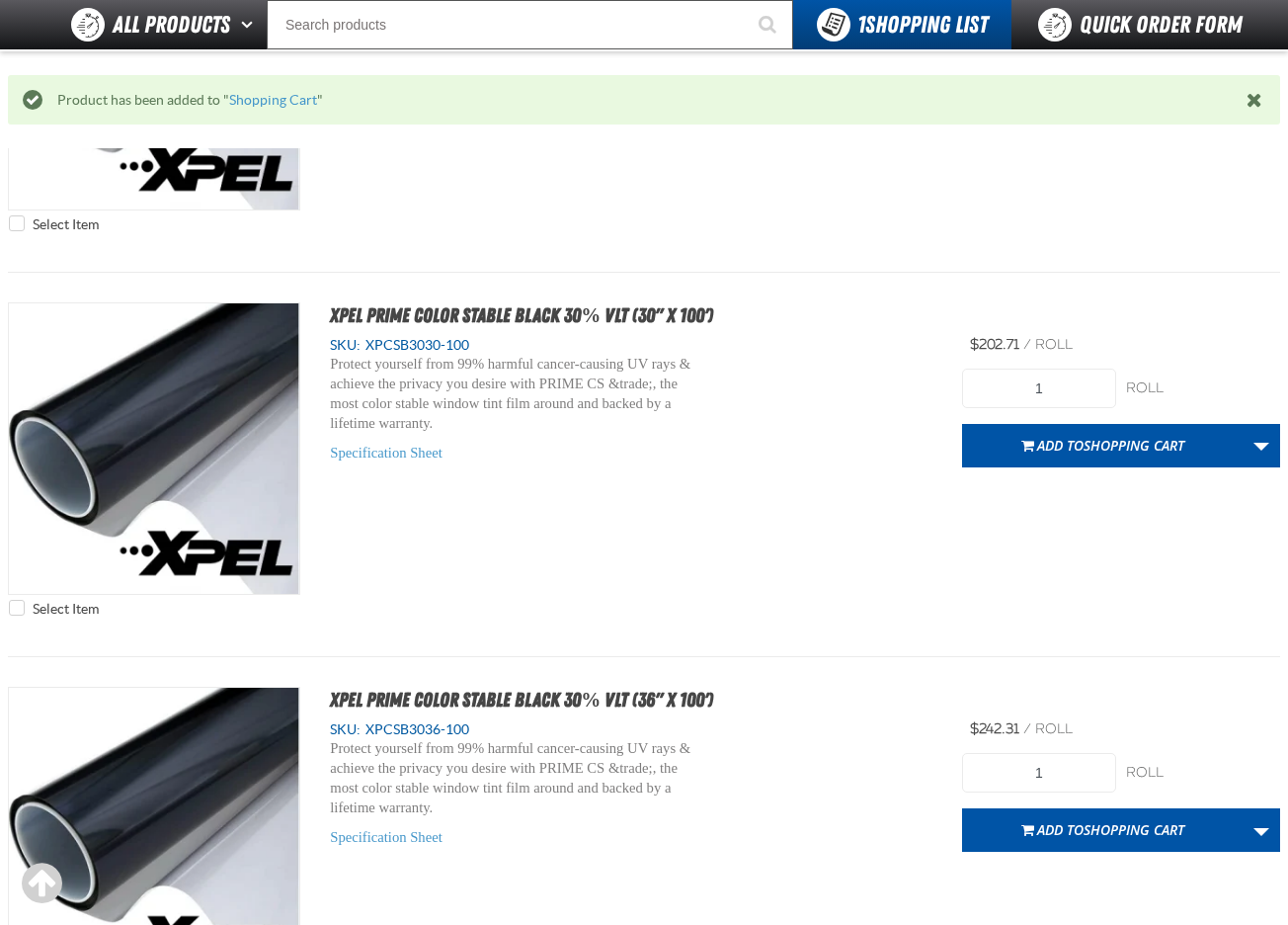 scroll, scrollTop: 5335, scrollLeft: 0, axis: vertical 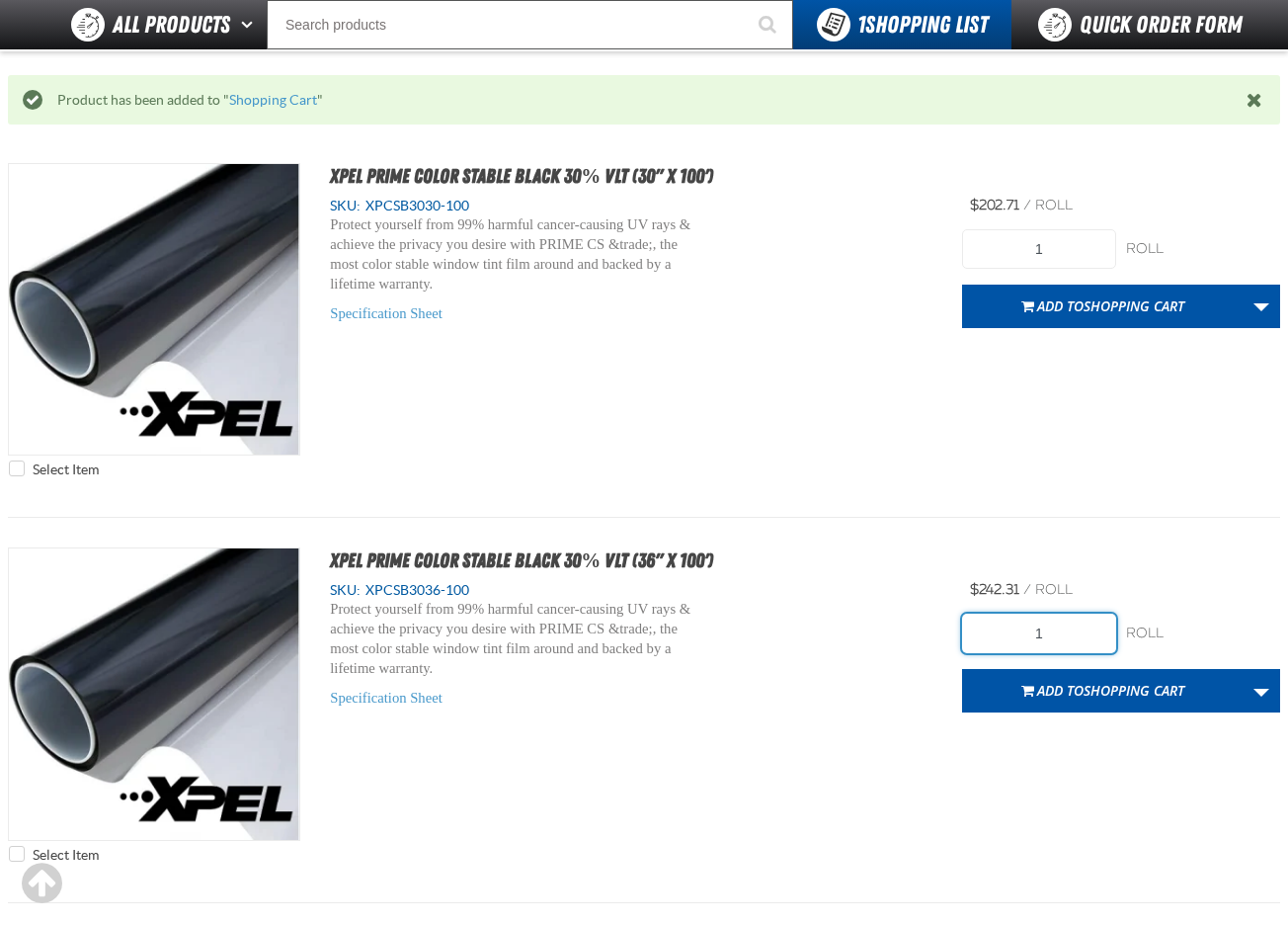 click on "1" at bounding box center (1039, 633) 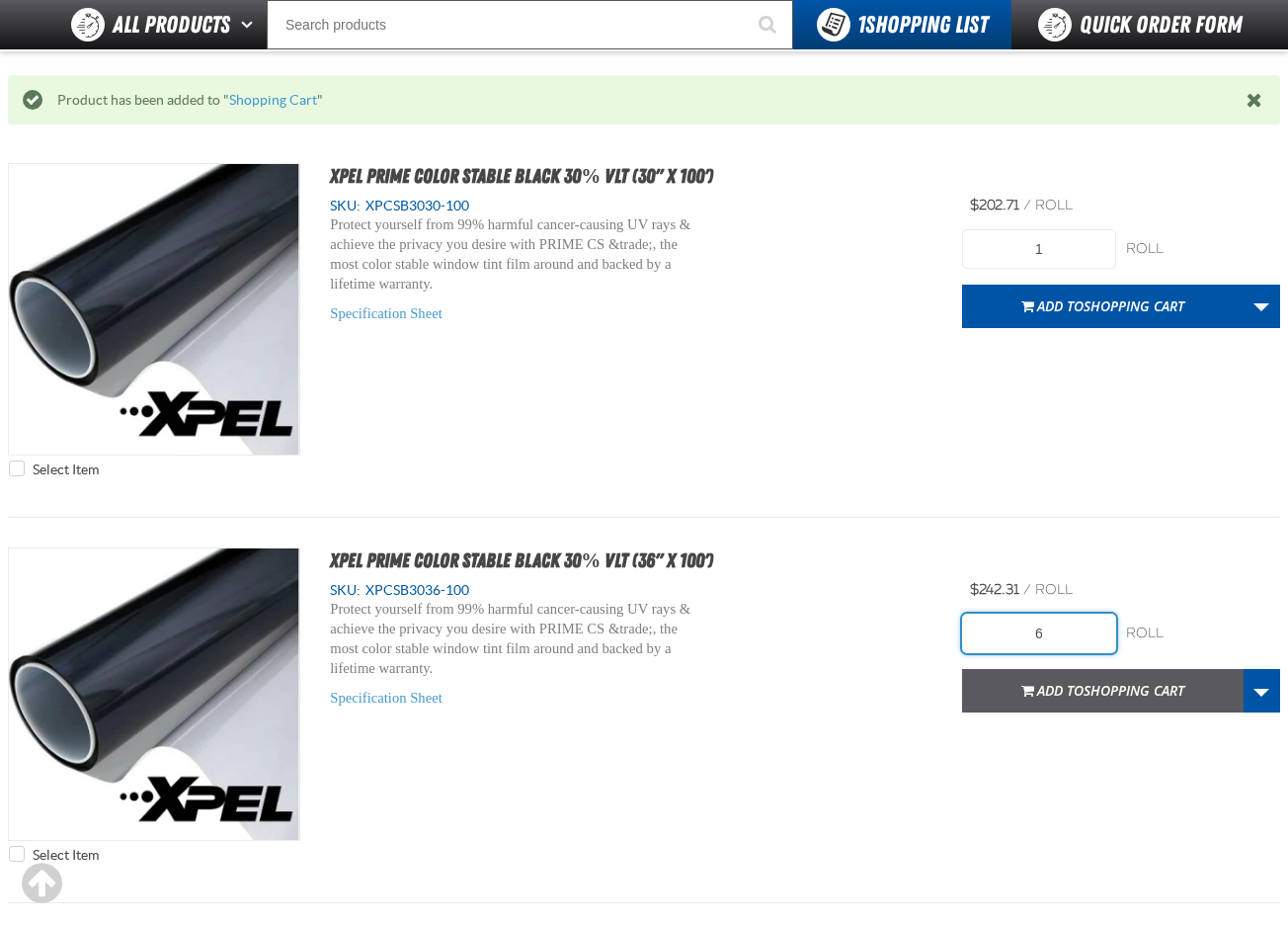 type on "6" 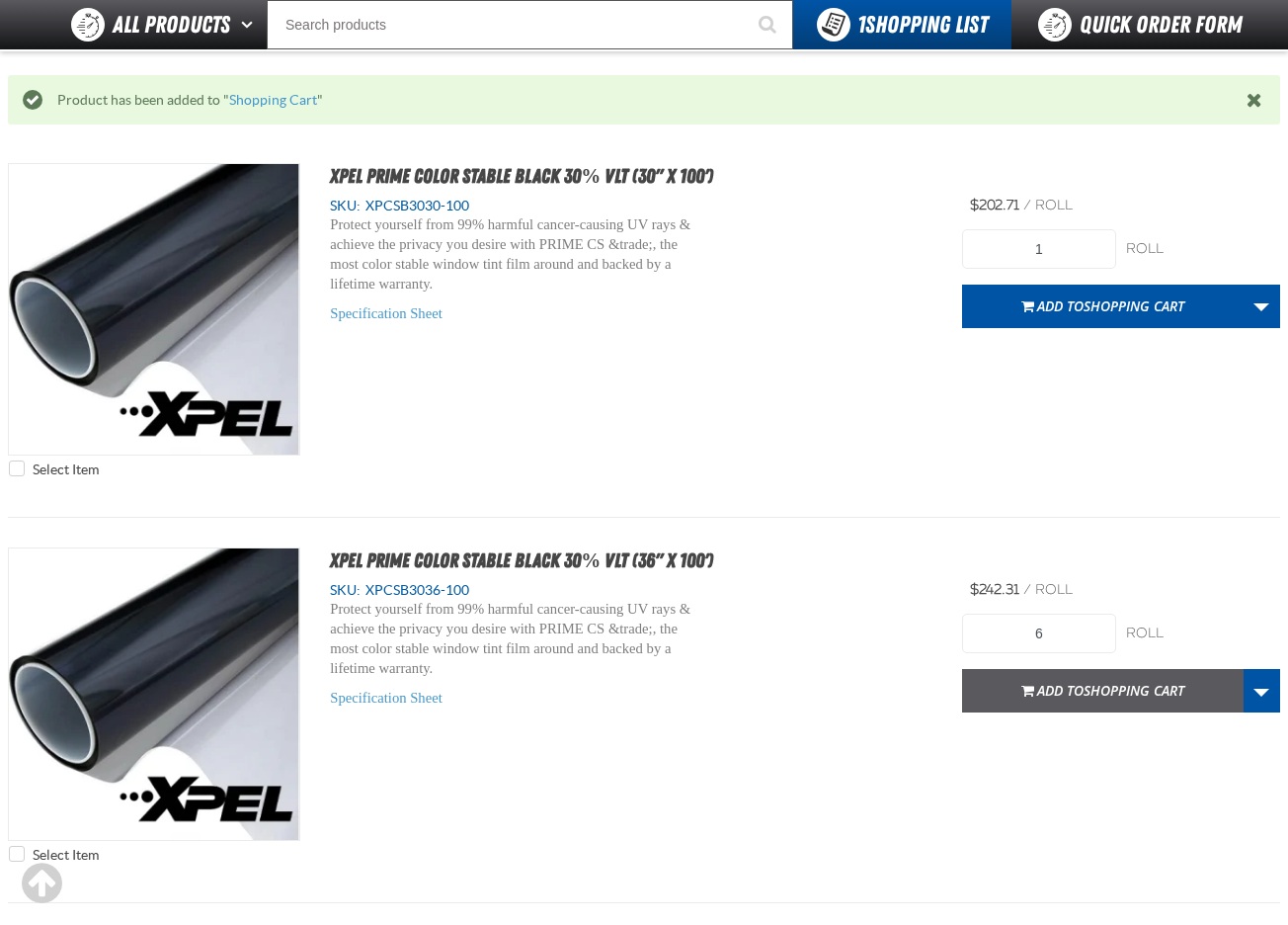 click on "Add to  Shopping Cart" at bounding box center [1110, 690] 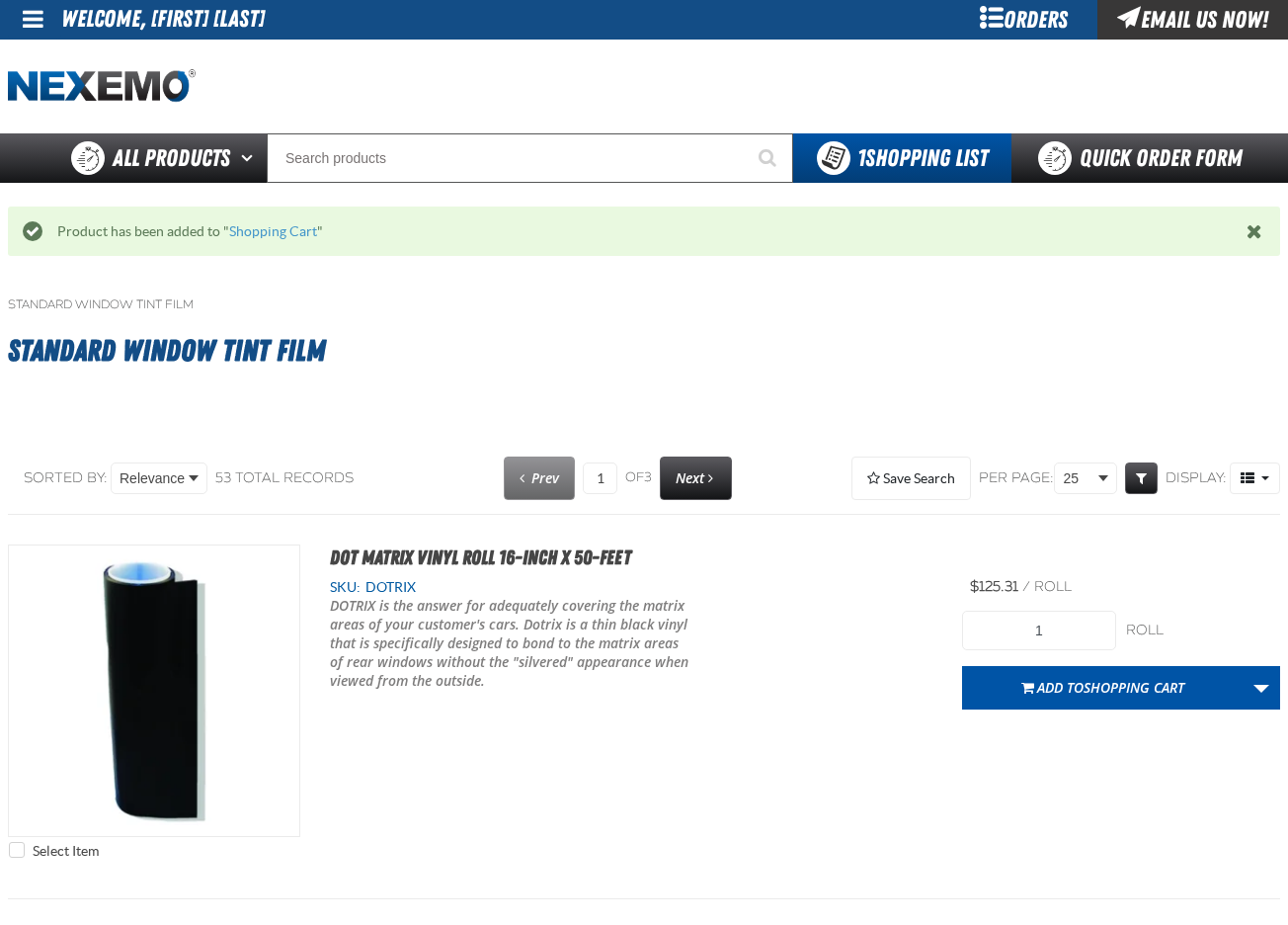 scroll, scrollTop: 0, scrollLeft: 0, axis: both 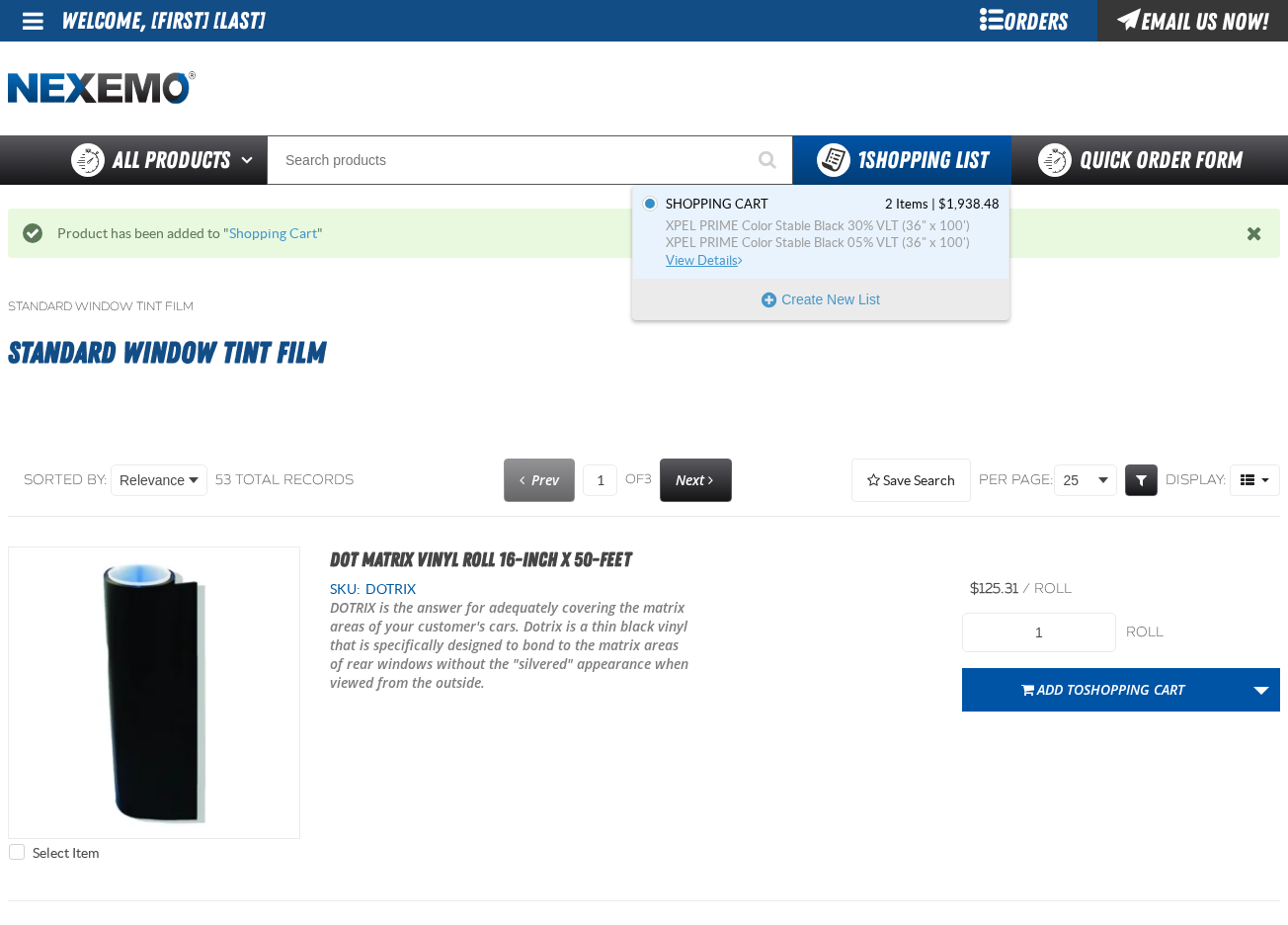 click on "XPEL PRIME Color Stable Black 30% VLT (36" x 100')" at bounding box center (833, 226) 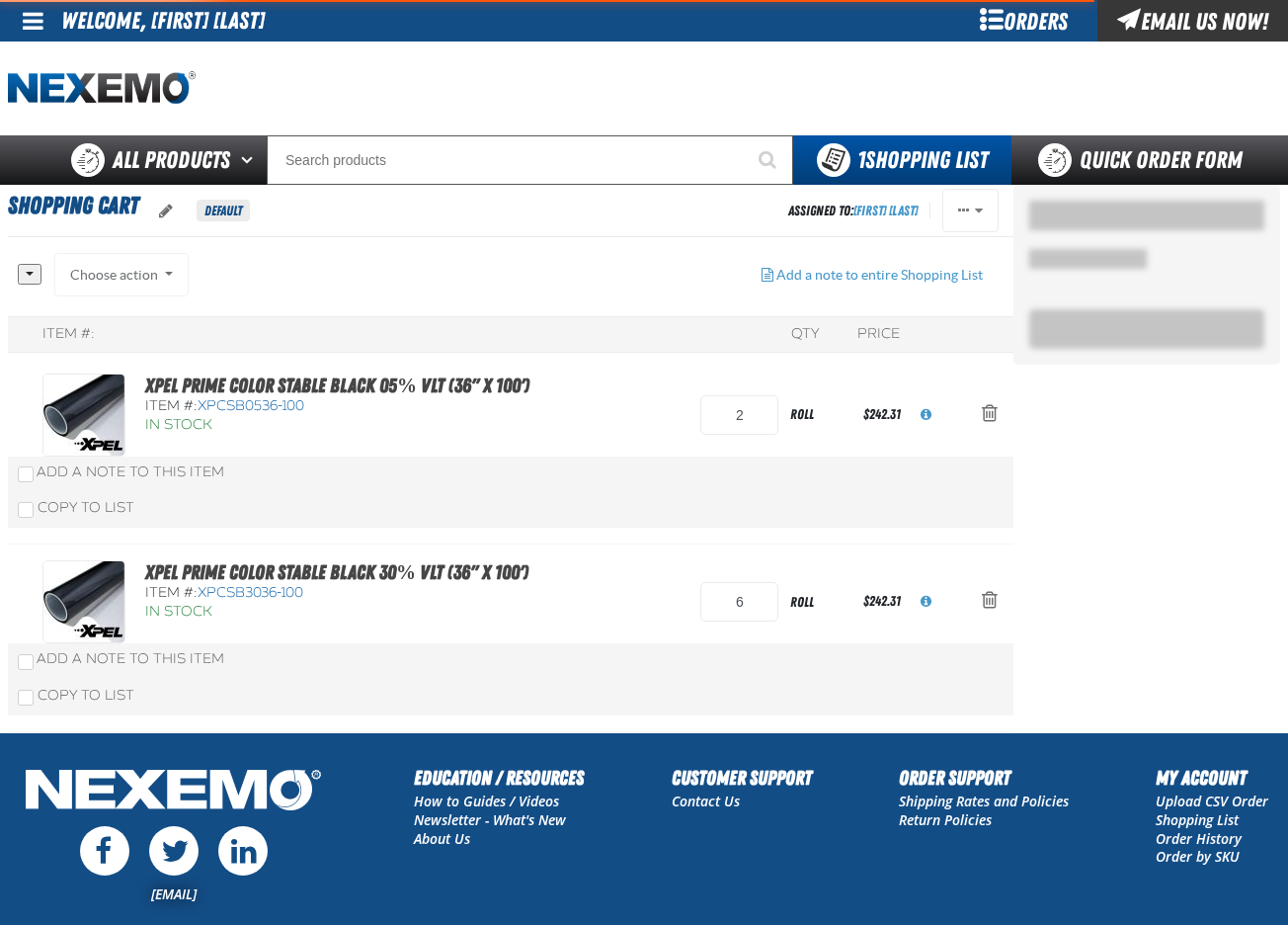 scroll, scrollTop: 0, scrollLeft: 0, axis: both 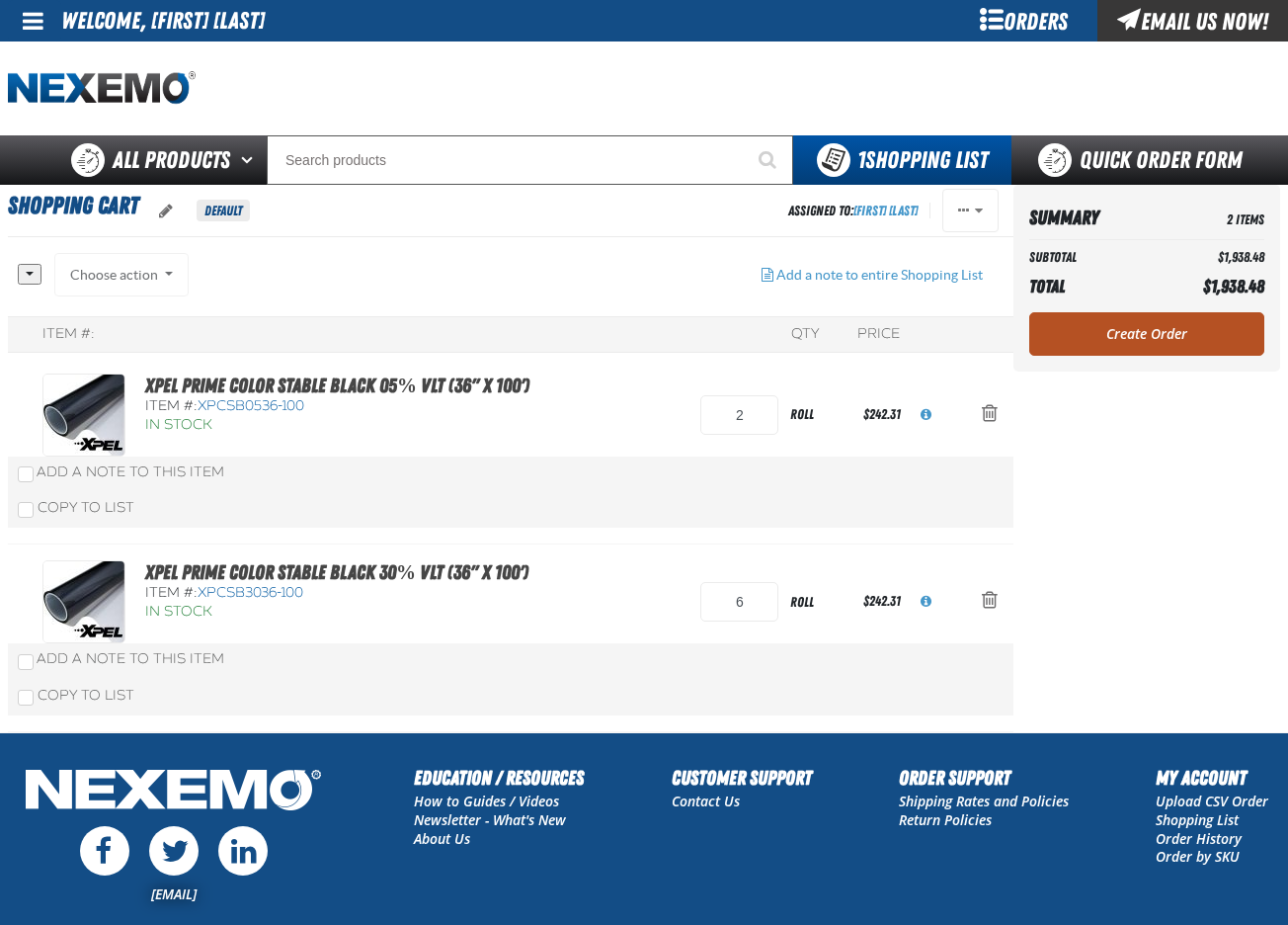 click on "Create Order" at bounding box center (1147, 334) 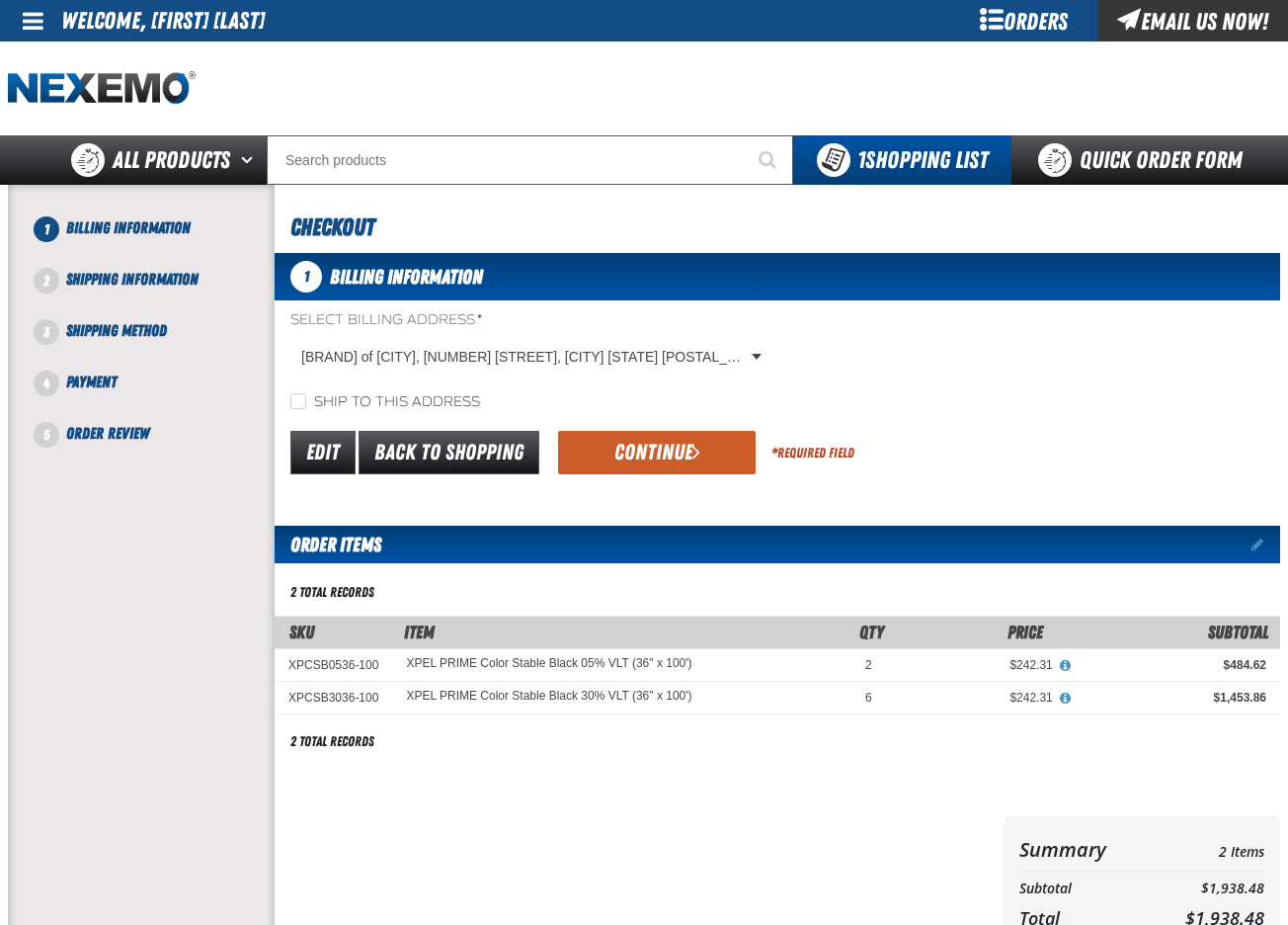 scroll, scrollTop: 0, scrollLeft: 0, axis: both 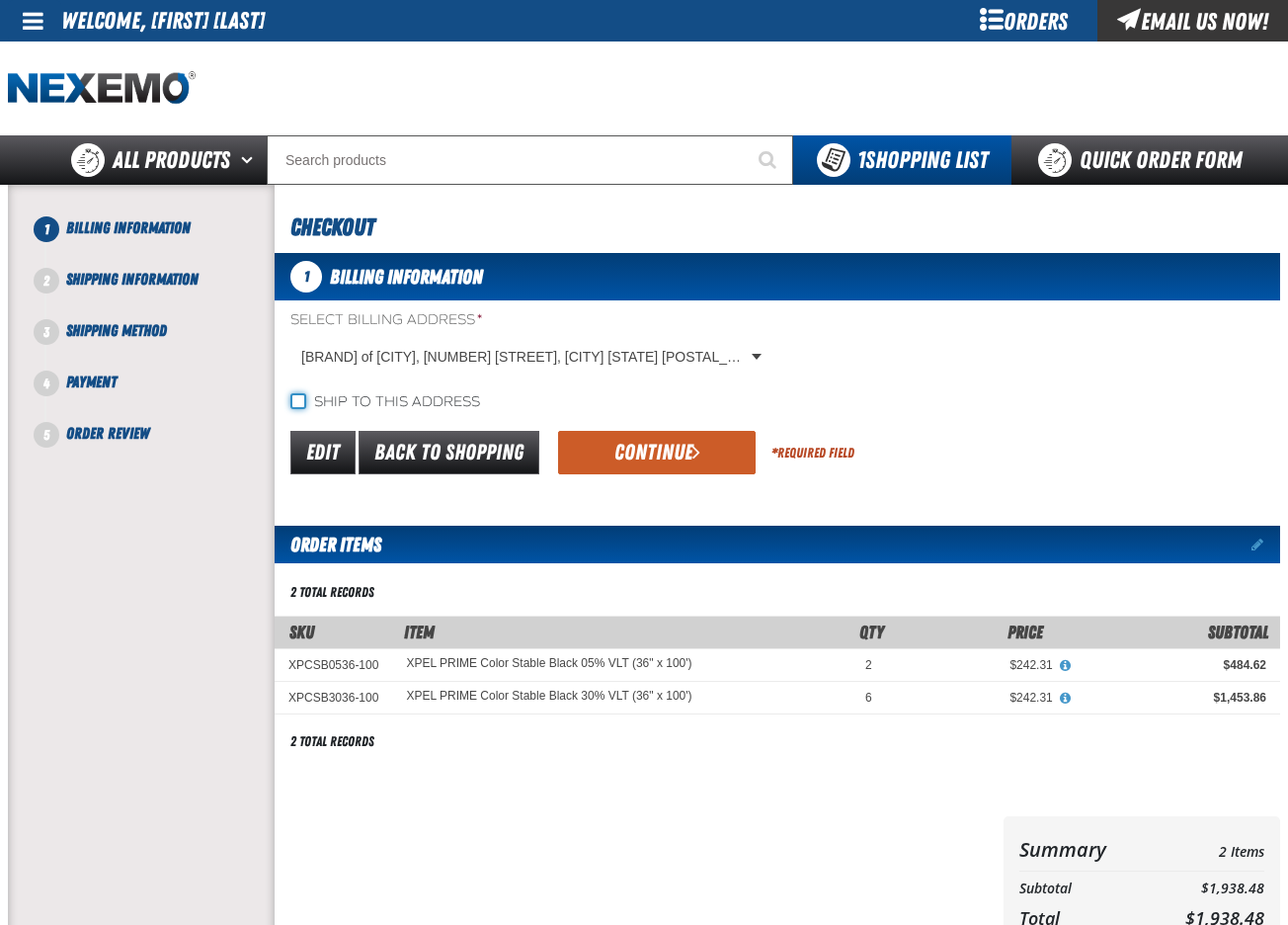 click on "Ship to this address" 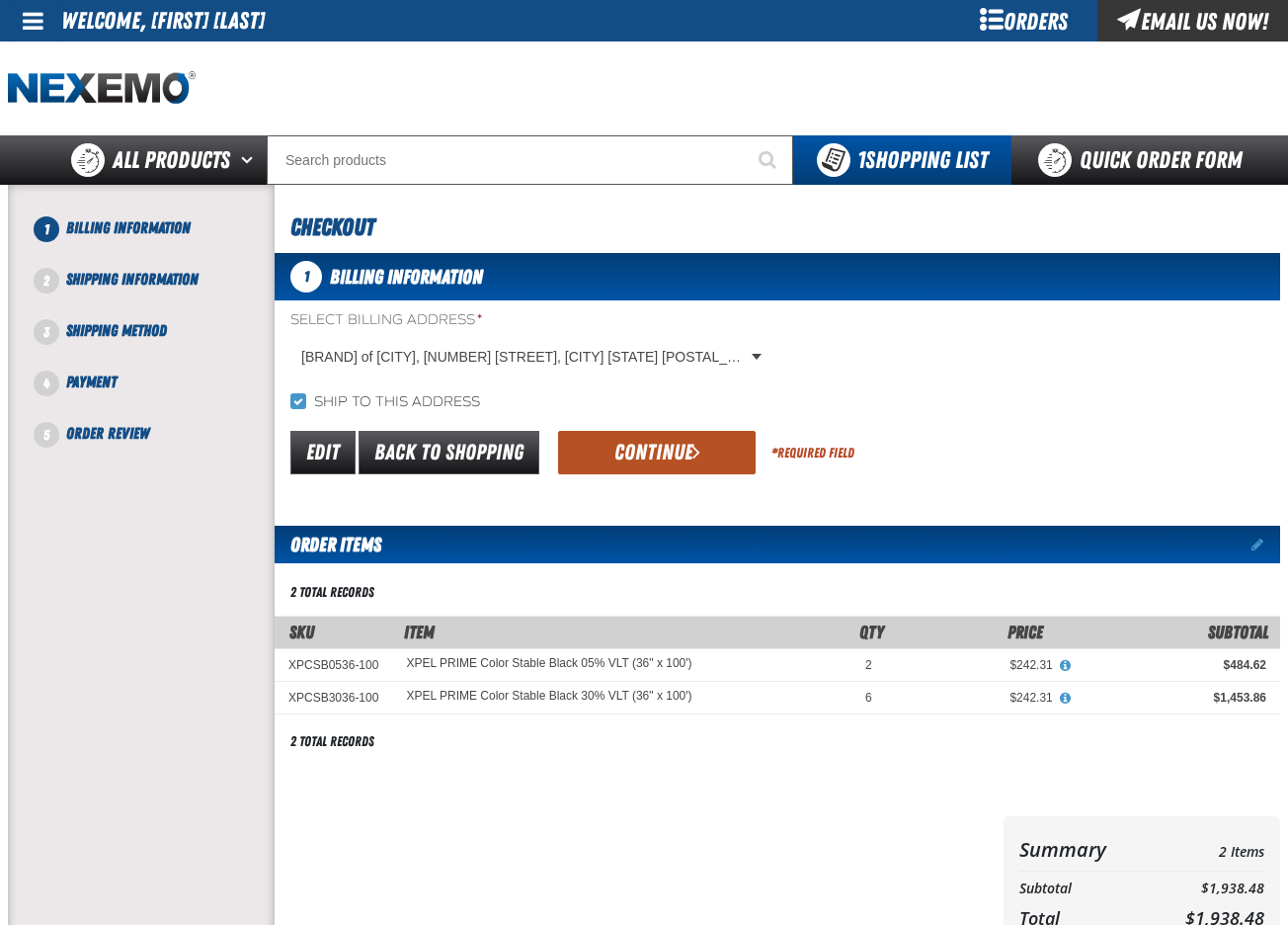 click on "Continue" 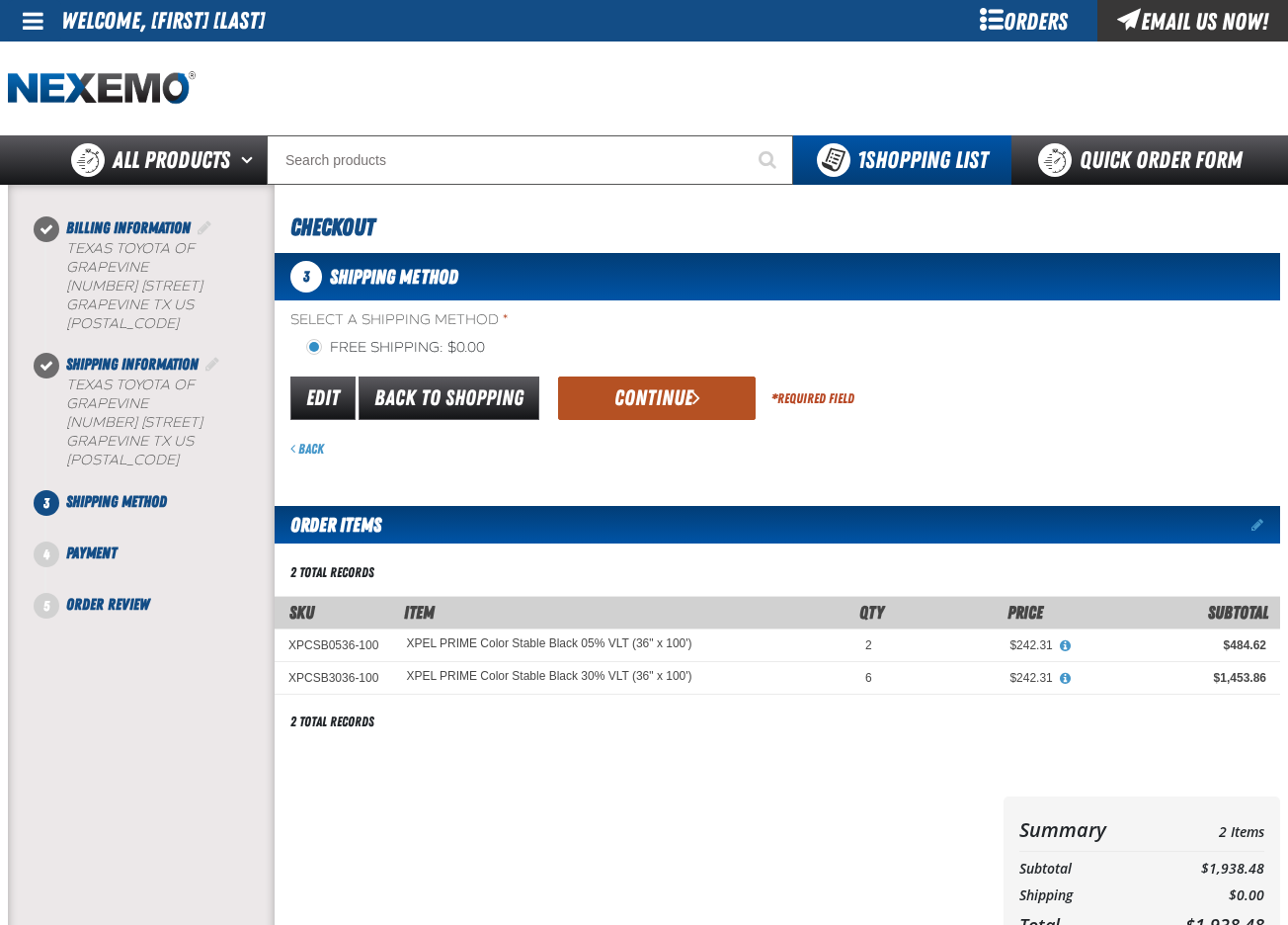 click on "Continue" 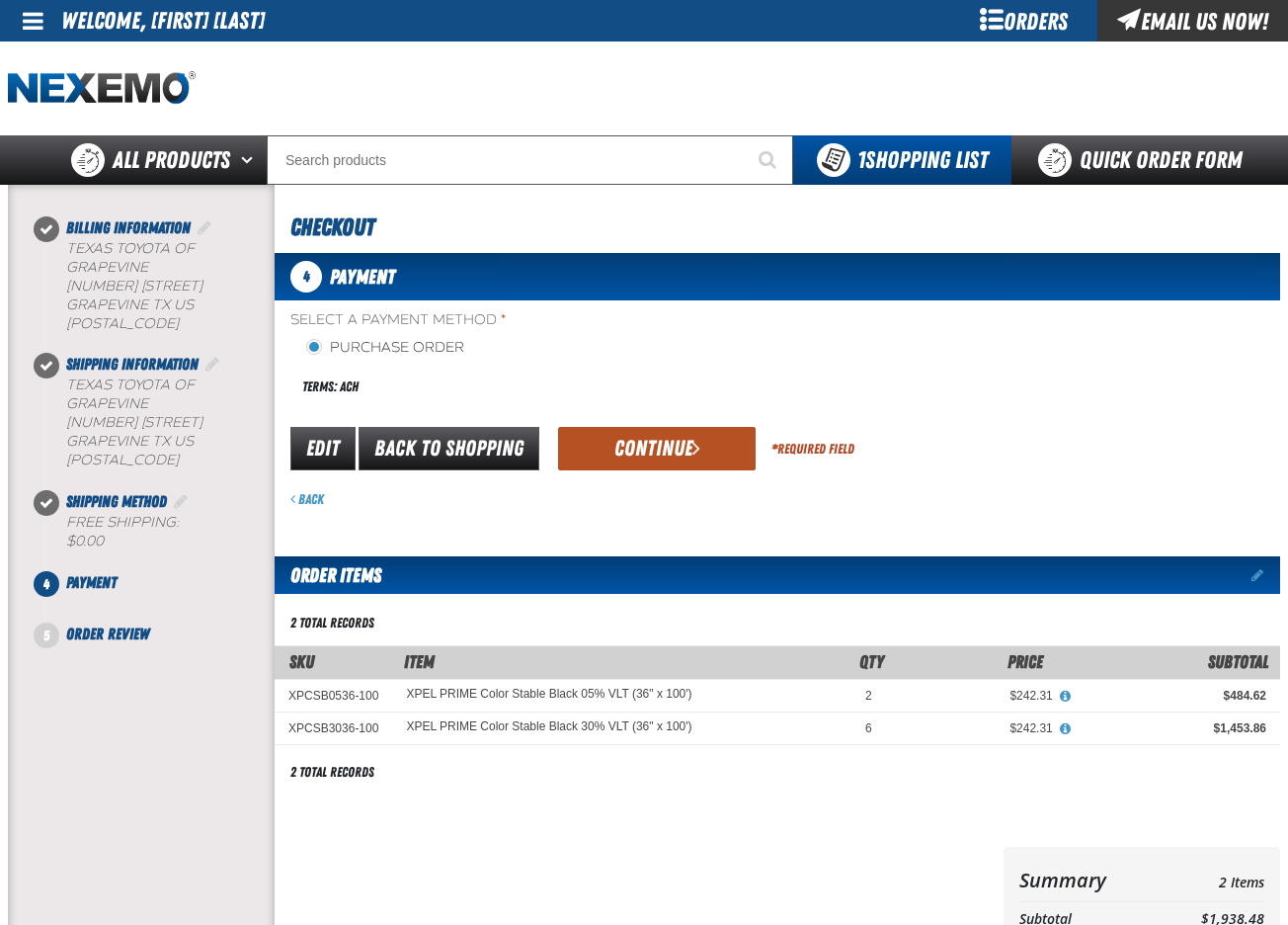 click on "Continue" 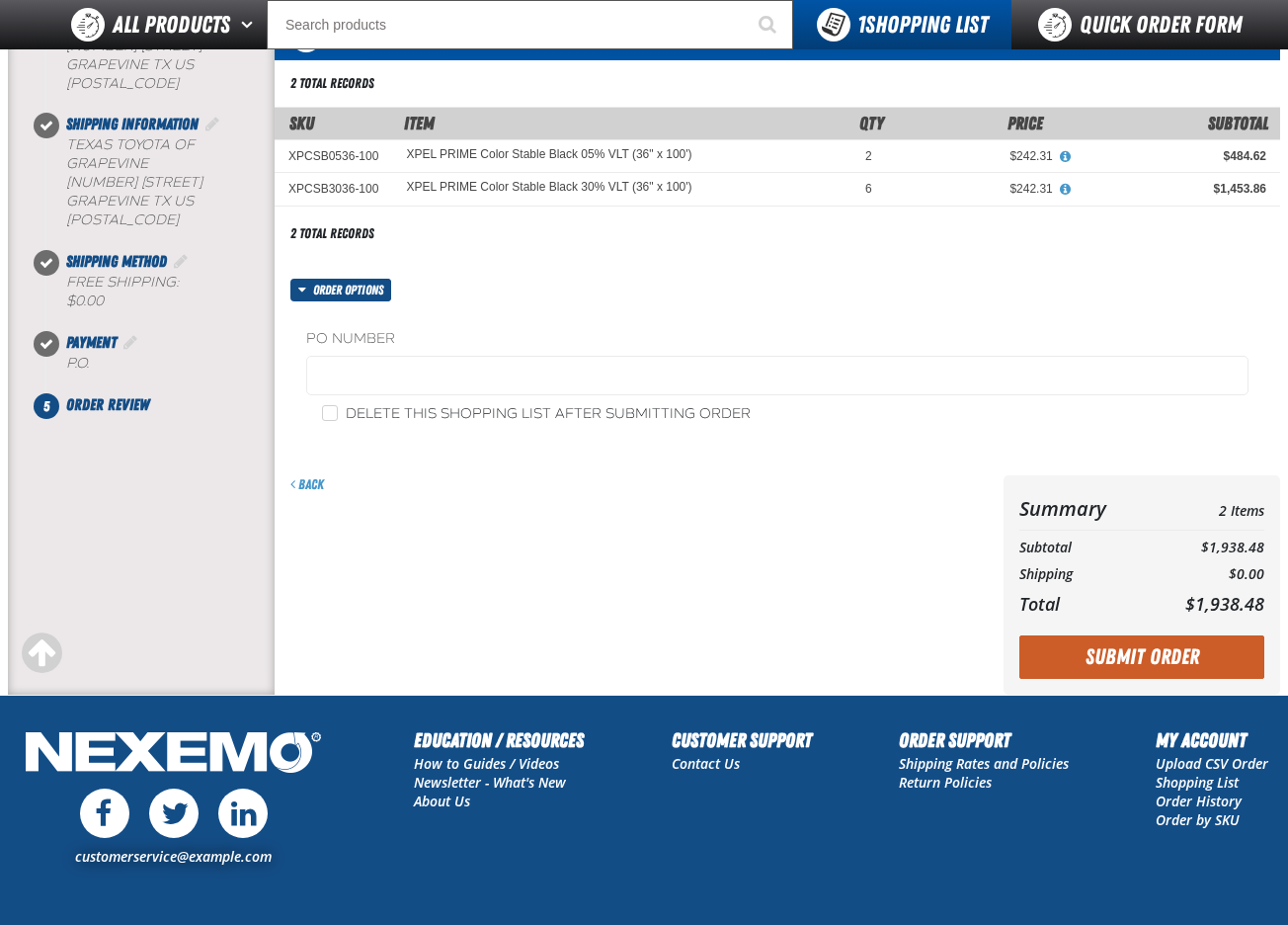 scroll, scrollTop: 198, scrollLeft: 0, axis: vertical 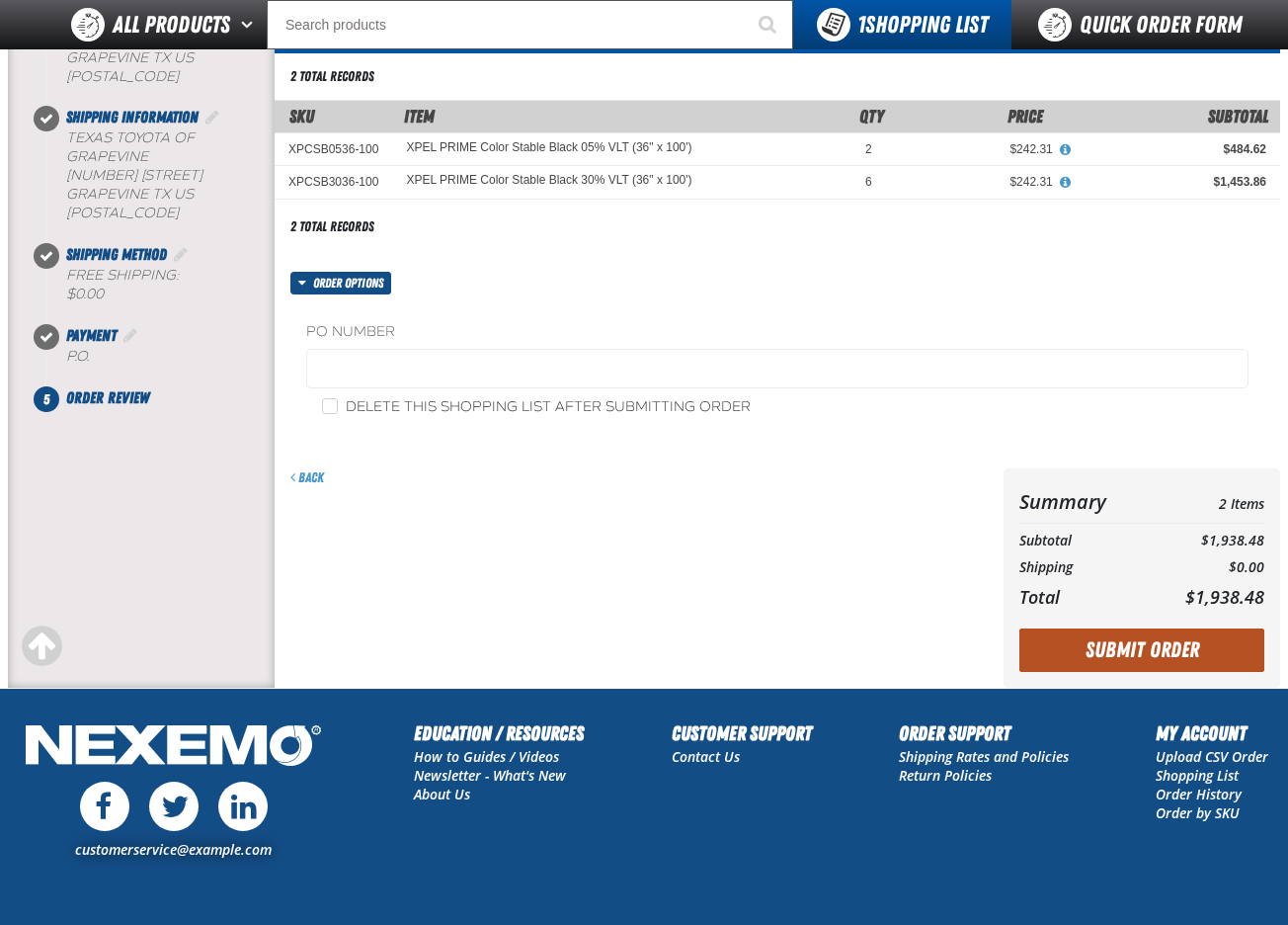 click on "Submit Order" 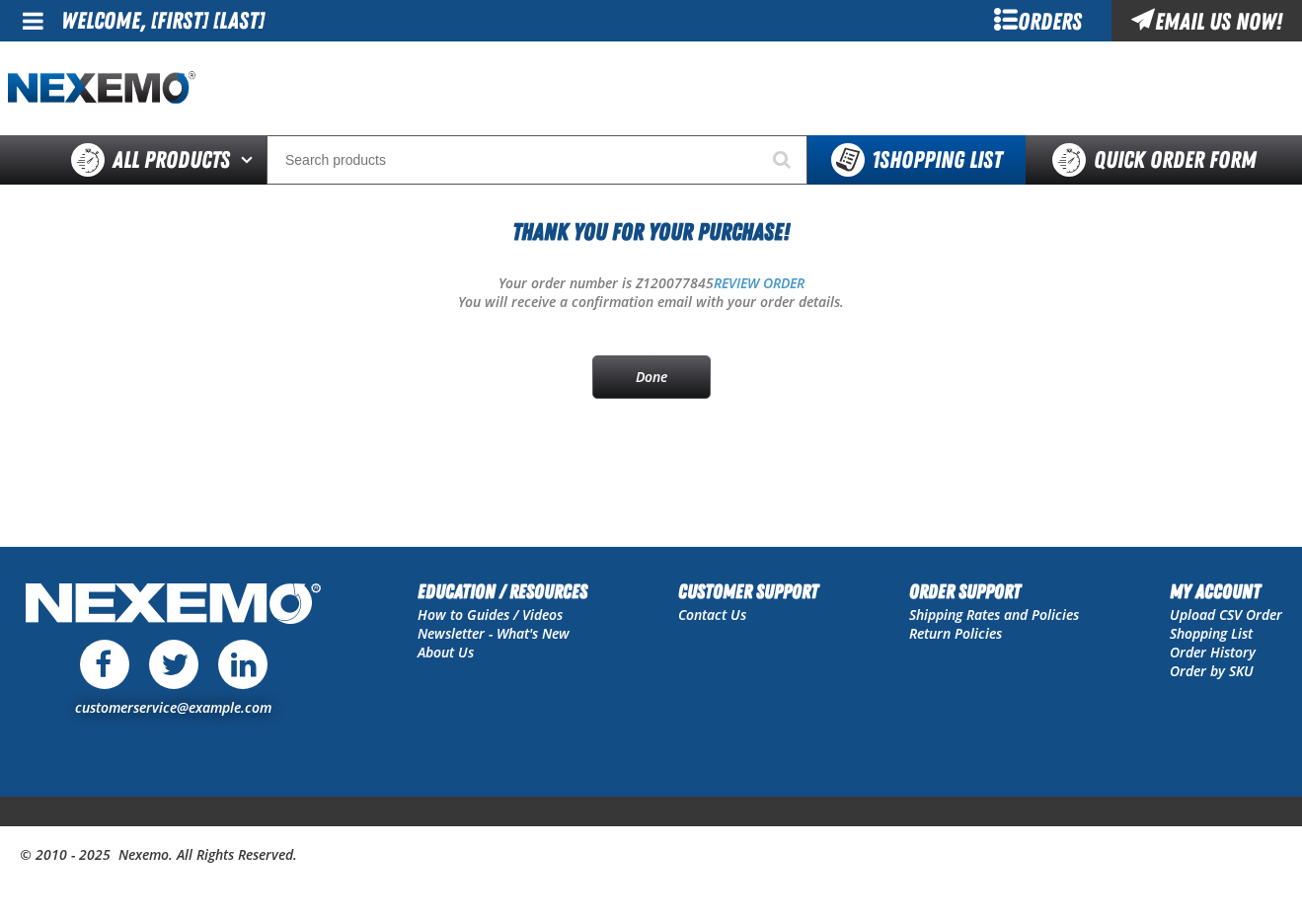 scroll, scrollTop: 0, scrollLeft: 0, axis: both 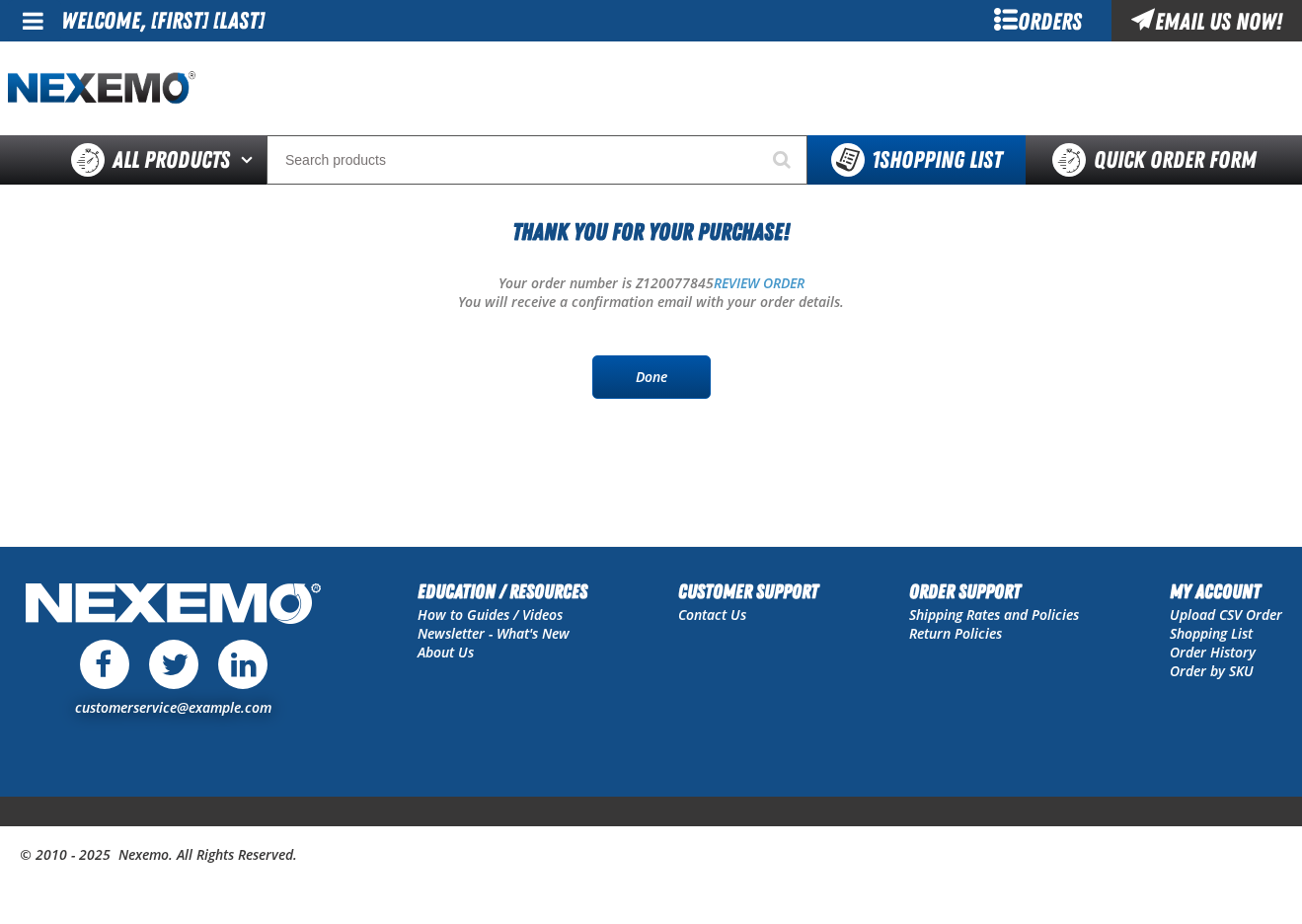 click on "Done" at bounding box center (651, 377) 